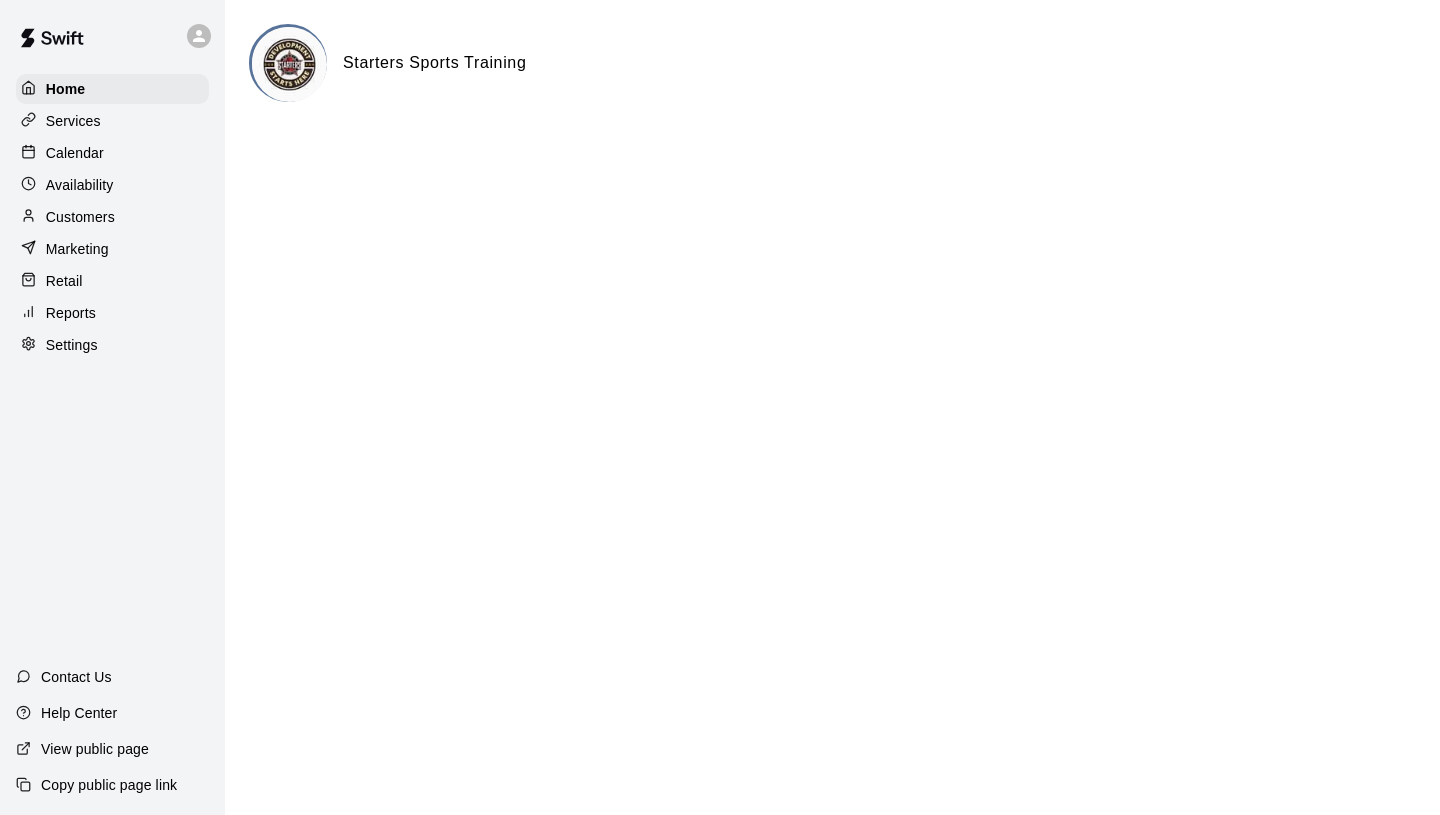 scroll, scrollTop: 0, scrollLeft: 0, axis: both 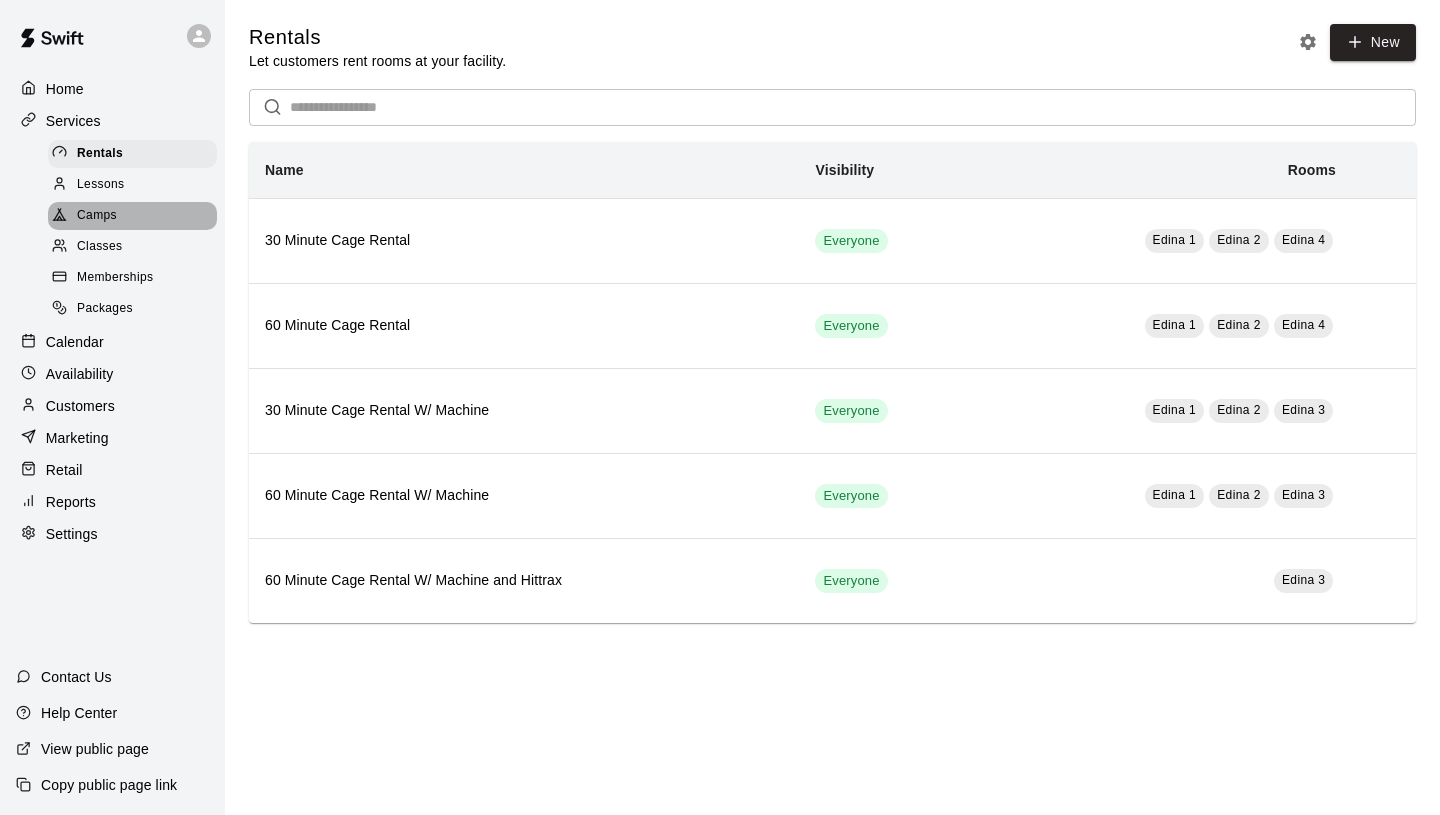 click on "Camps" at bounding box center (132, 216) 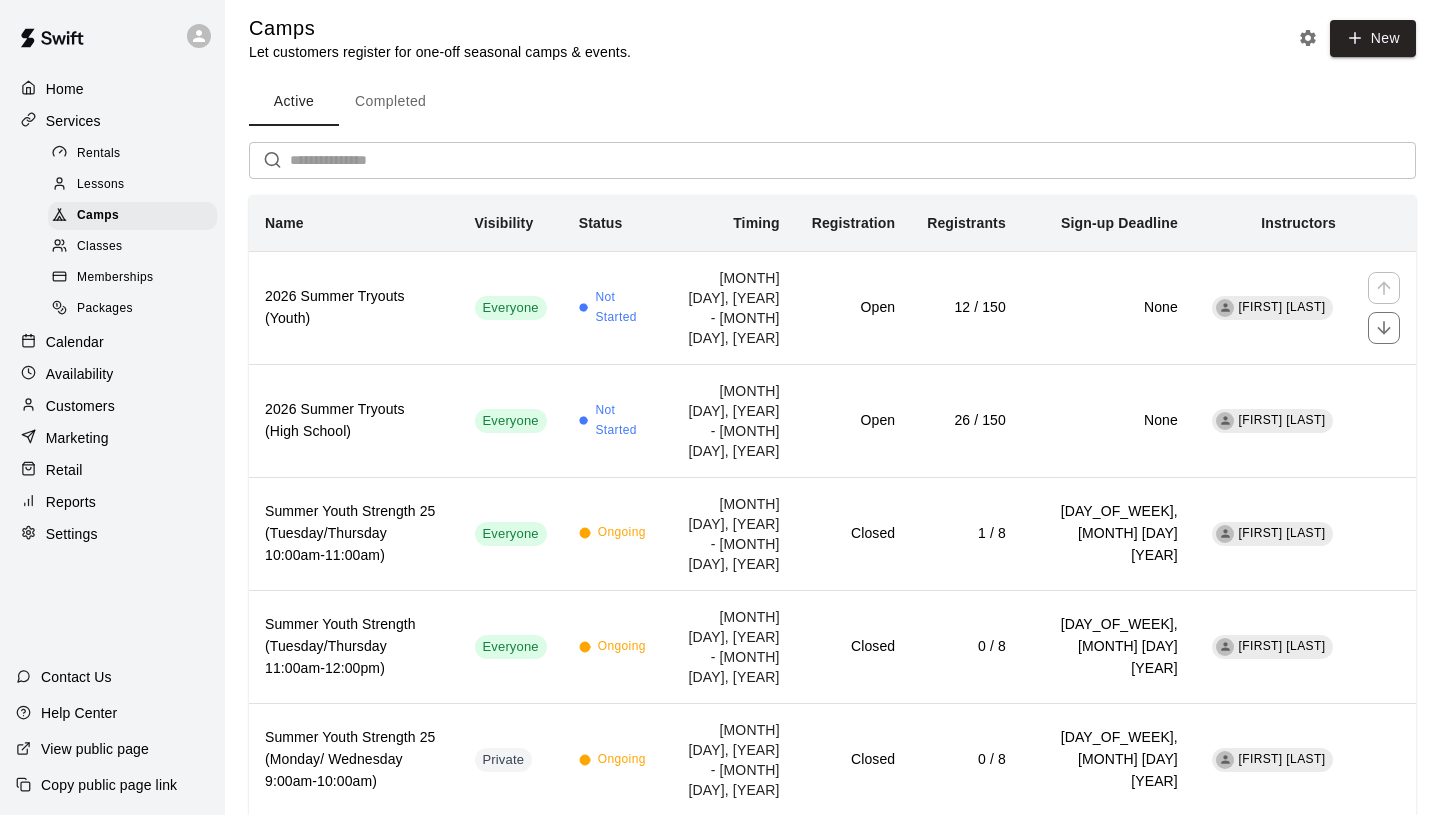 scroll, scrollTop: 12, scrollLeft: 0, axis: vertical 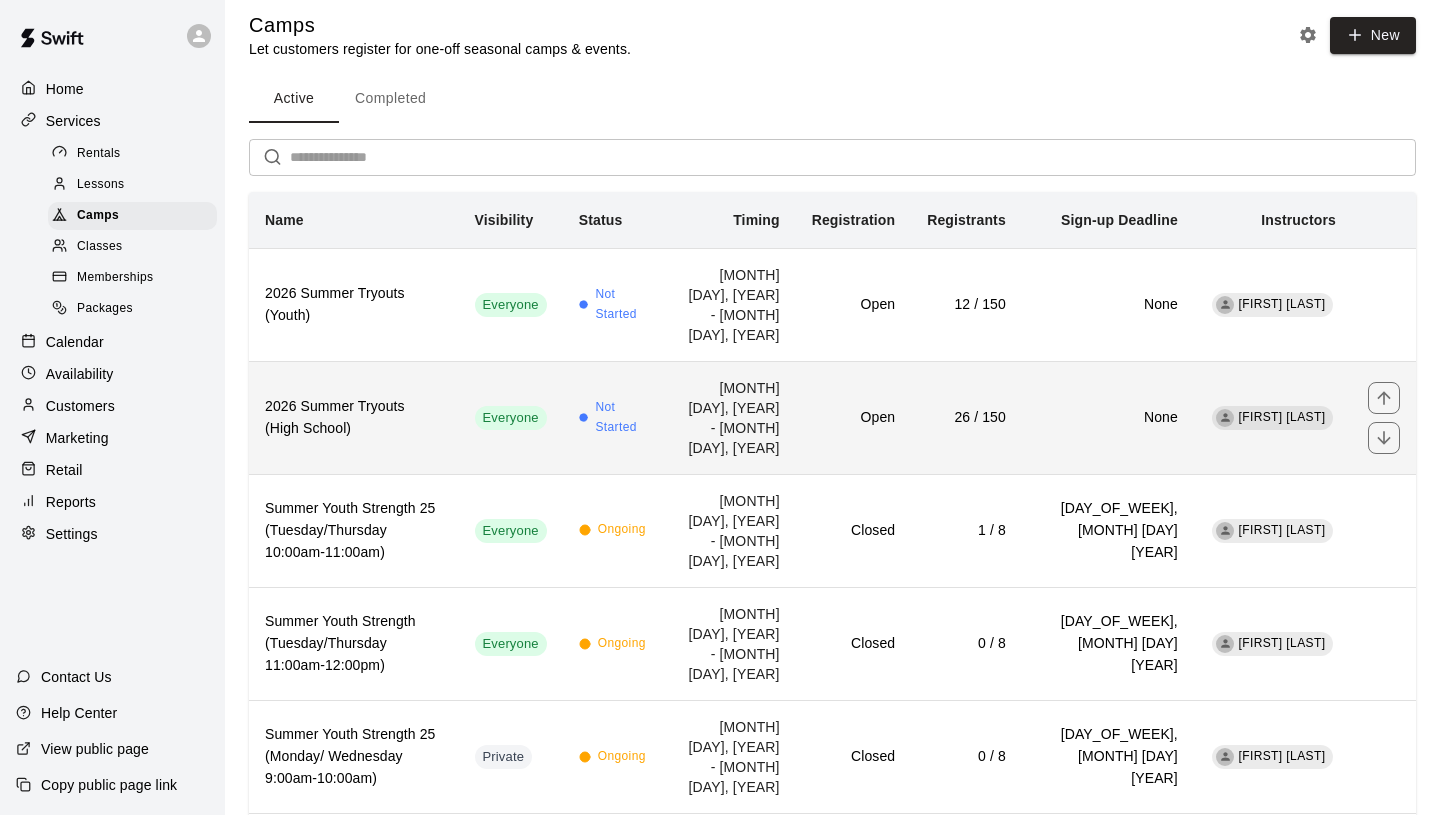 click on "Aug 12, 2025 - Aug 13, 2025" at bounding box center (729, 417) 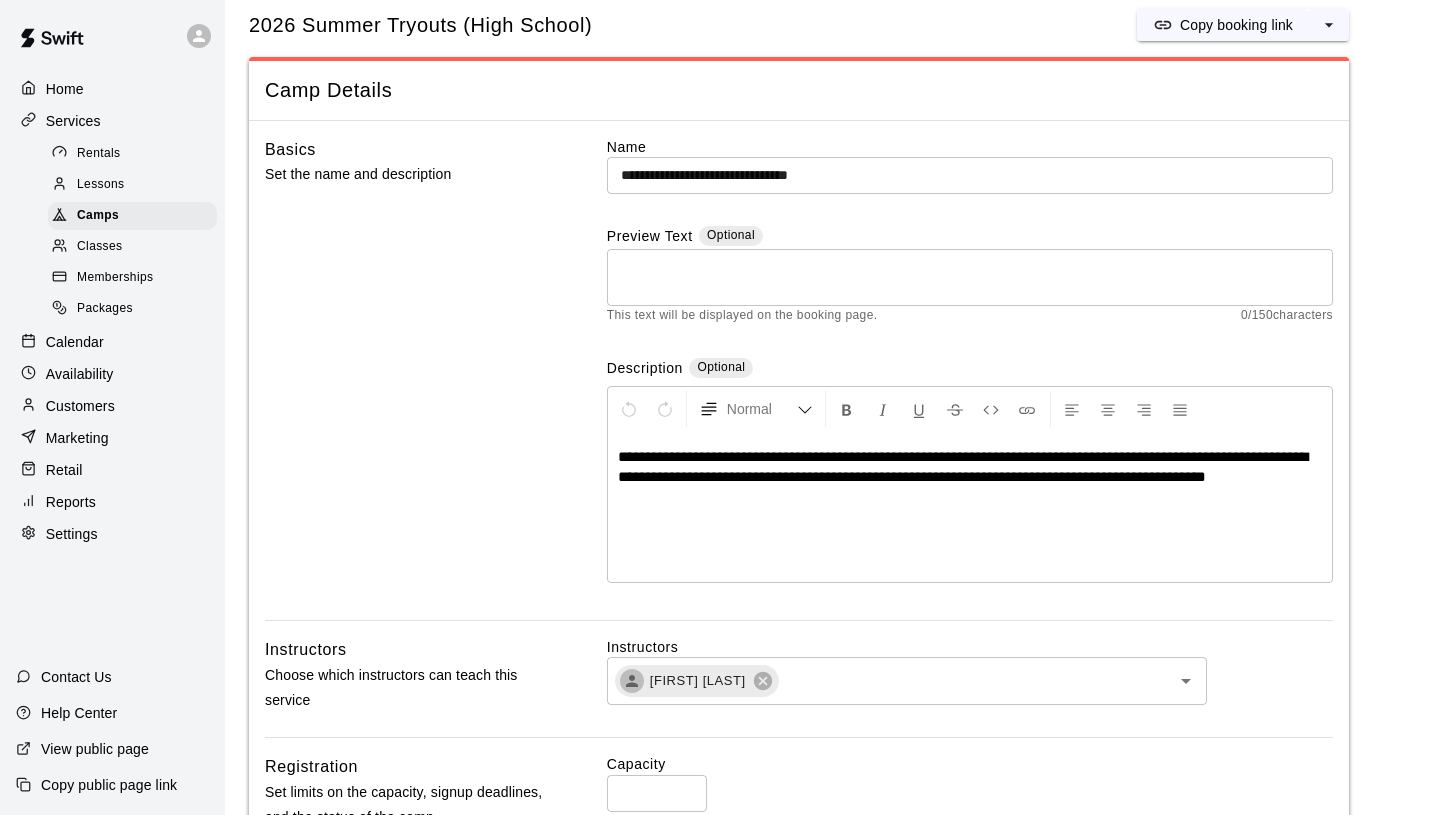scroll, scrollTop: 0, scrollLeft: 0, axis: both 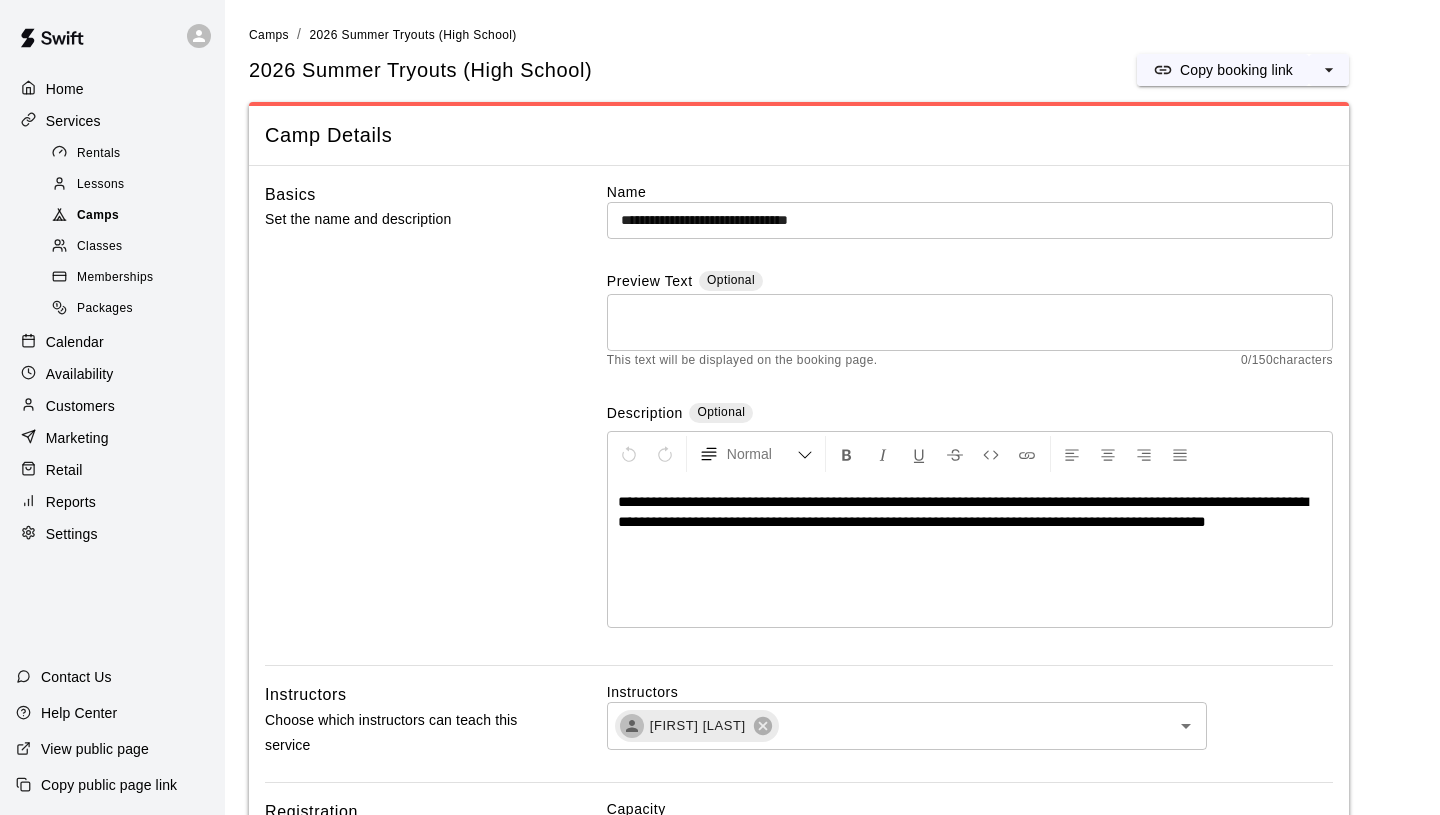 click on "Camps" at bounding box center (132, 216) 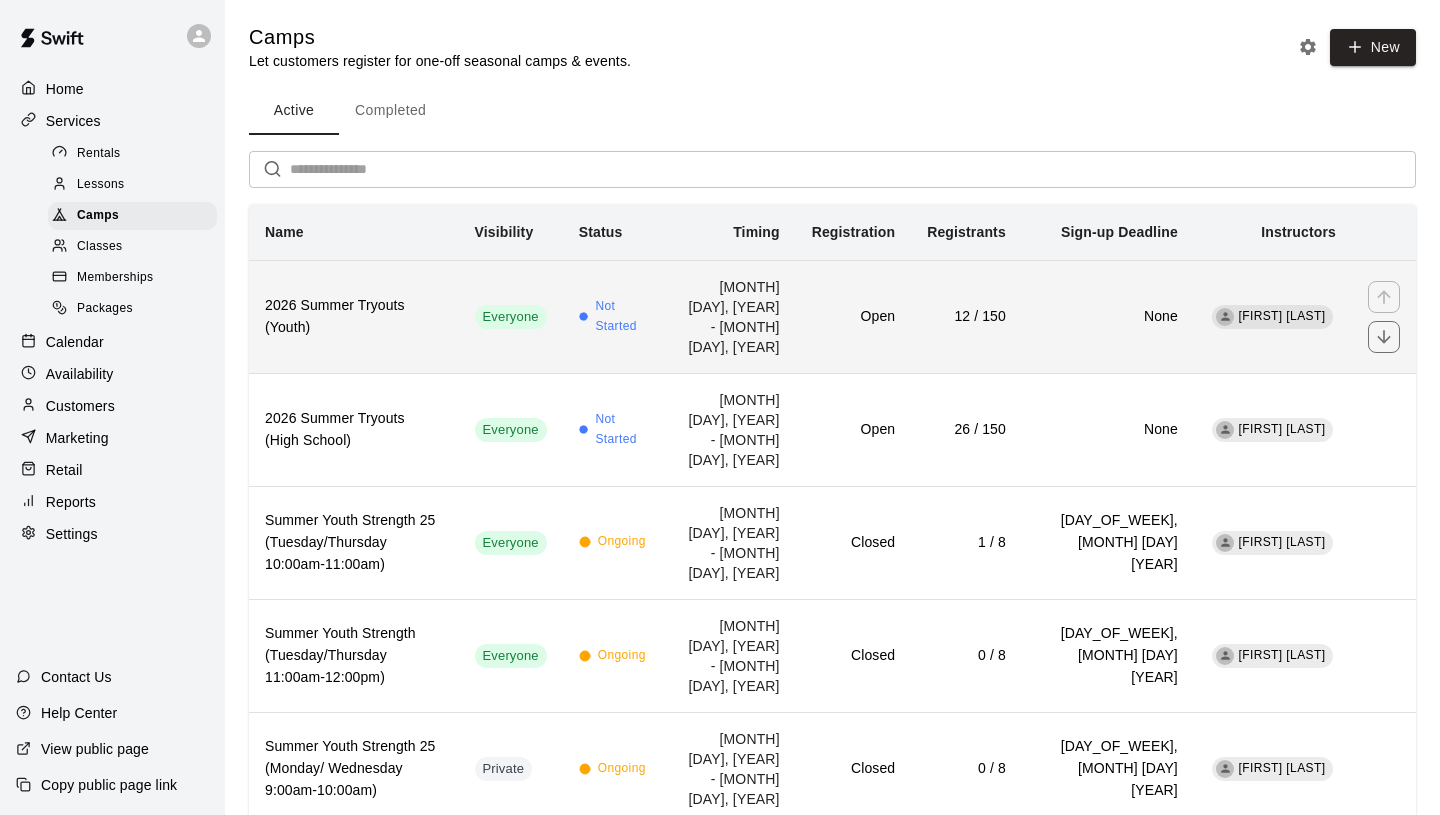 click on "Aug 12, 2025 - Aug 13, 2025" at bounding box center [729, 316] 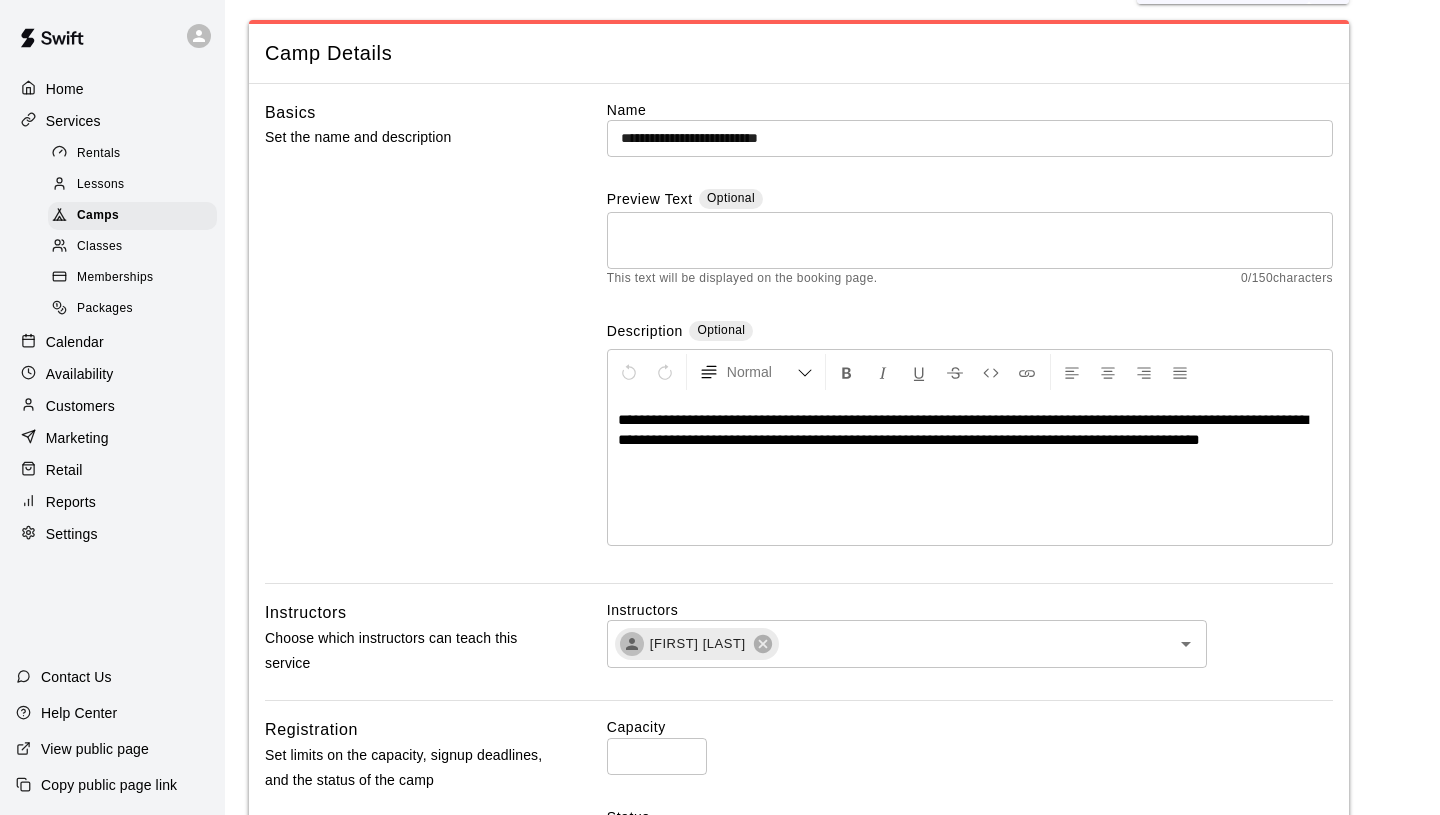 scroll, scrollTop: 0, scrollLeft: 0, axis: both 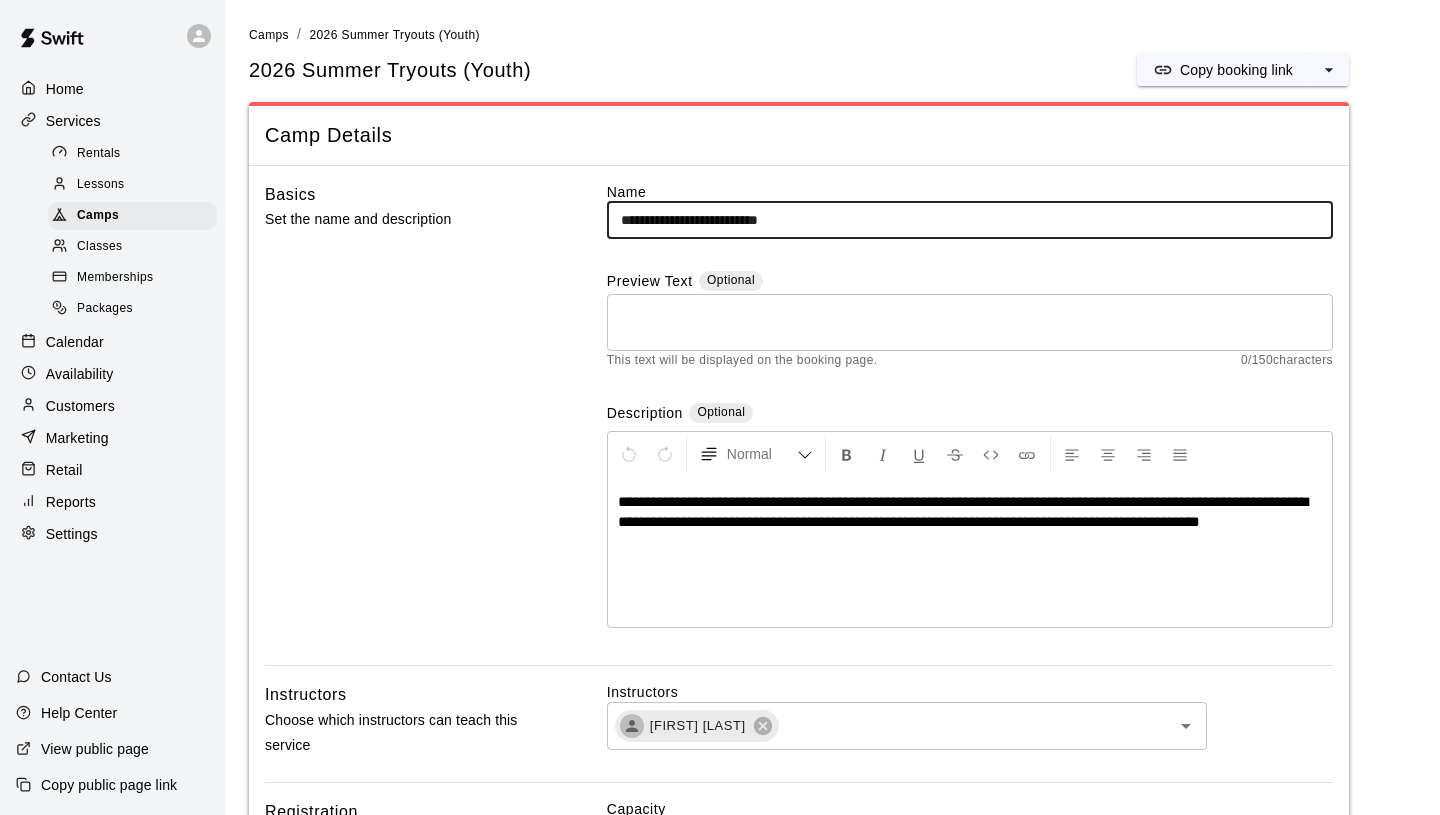 click on "Basics Set the name and description" at bounding box center [404, 424] 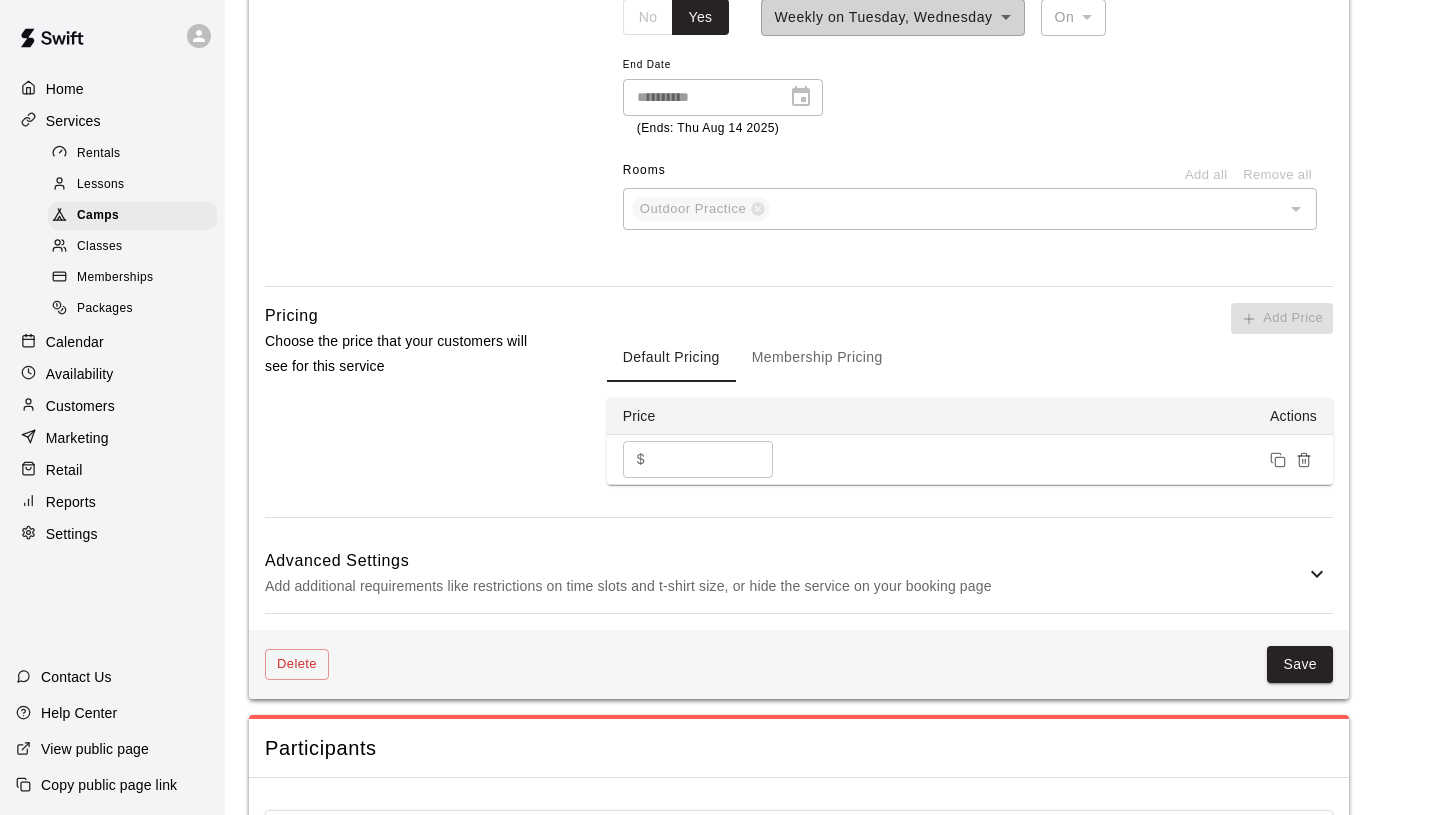 scroll, scrollTop: 1311, scrollLeft: 0, axis: vertical 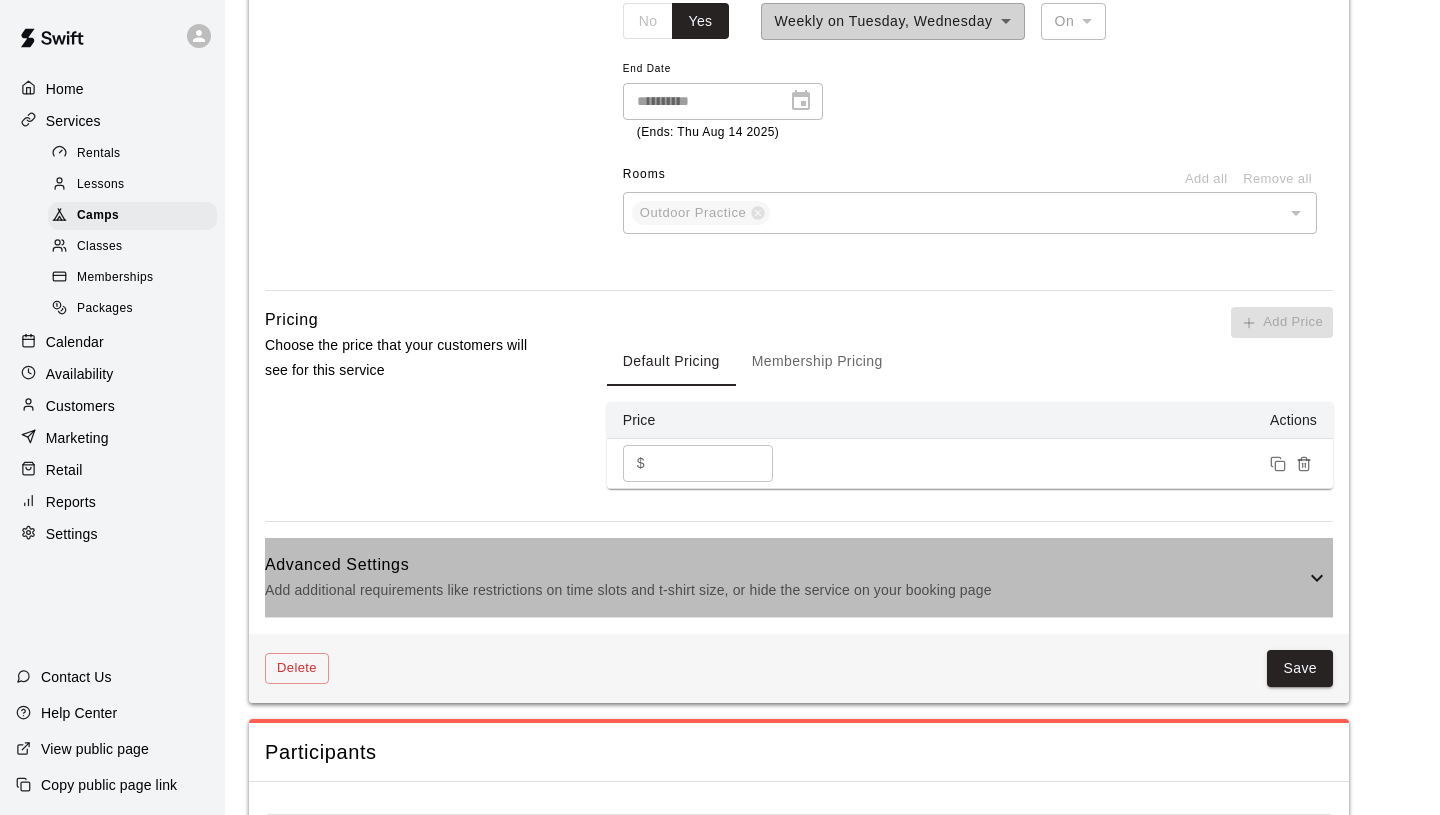 click on "Add additional requirements like restrictions on time slots and t-shirt size, or hide the service on your booking page" at bounding box center [785, 590] 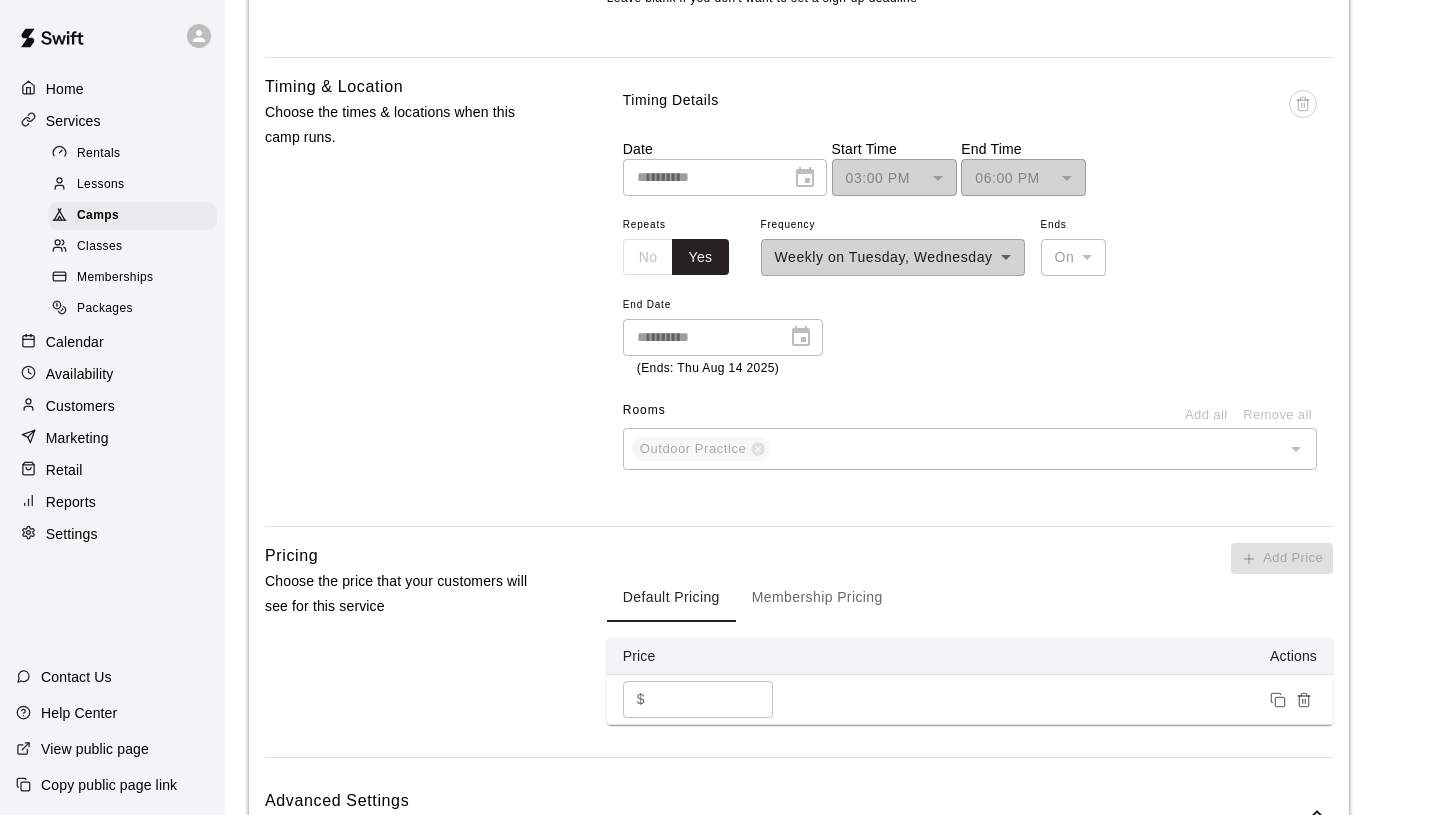 scroll, scrollTop: 591, scrollLeft: 0, axis: vertical 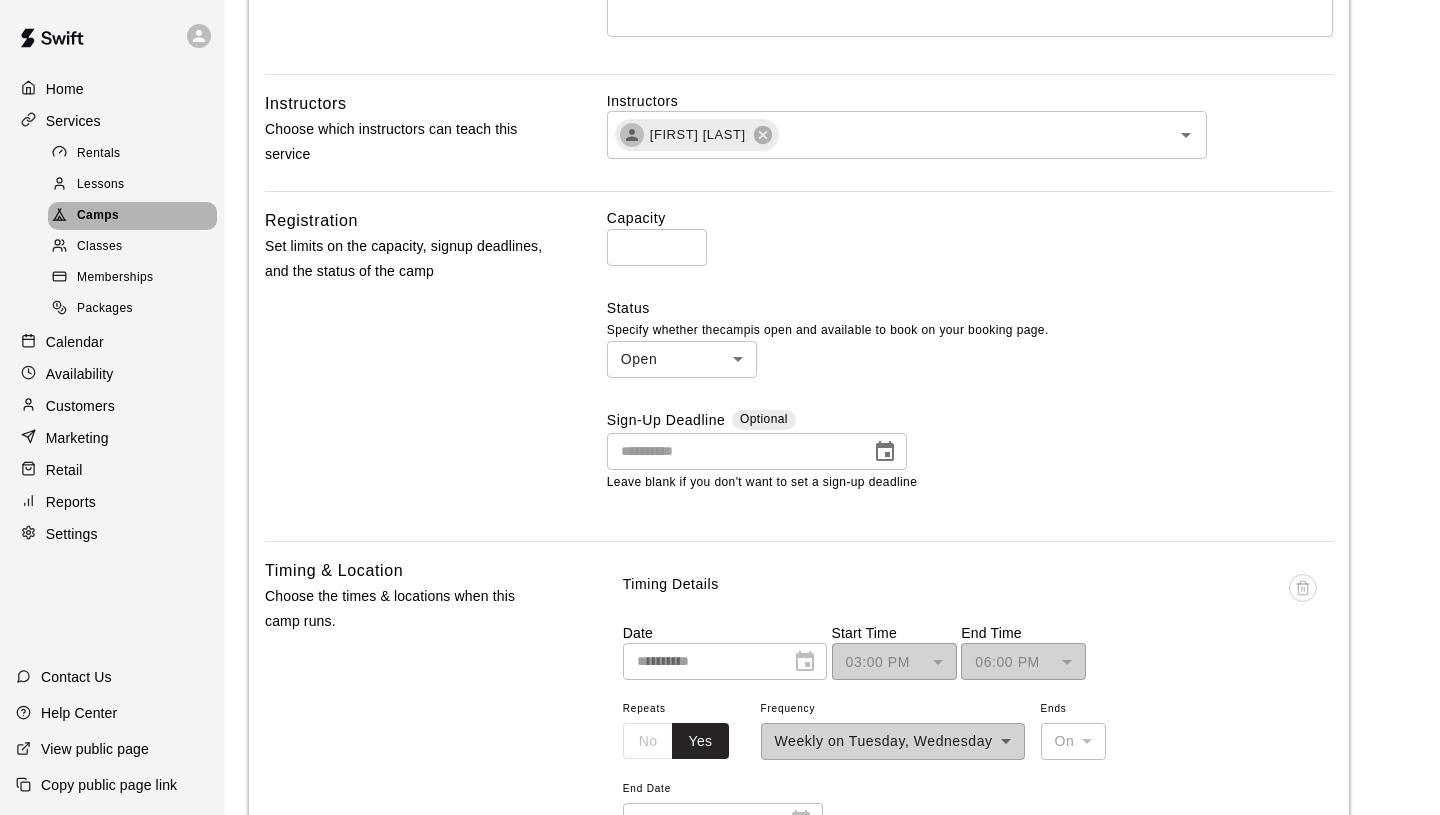 click on "Camps" at bounding box center (132, 216) 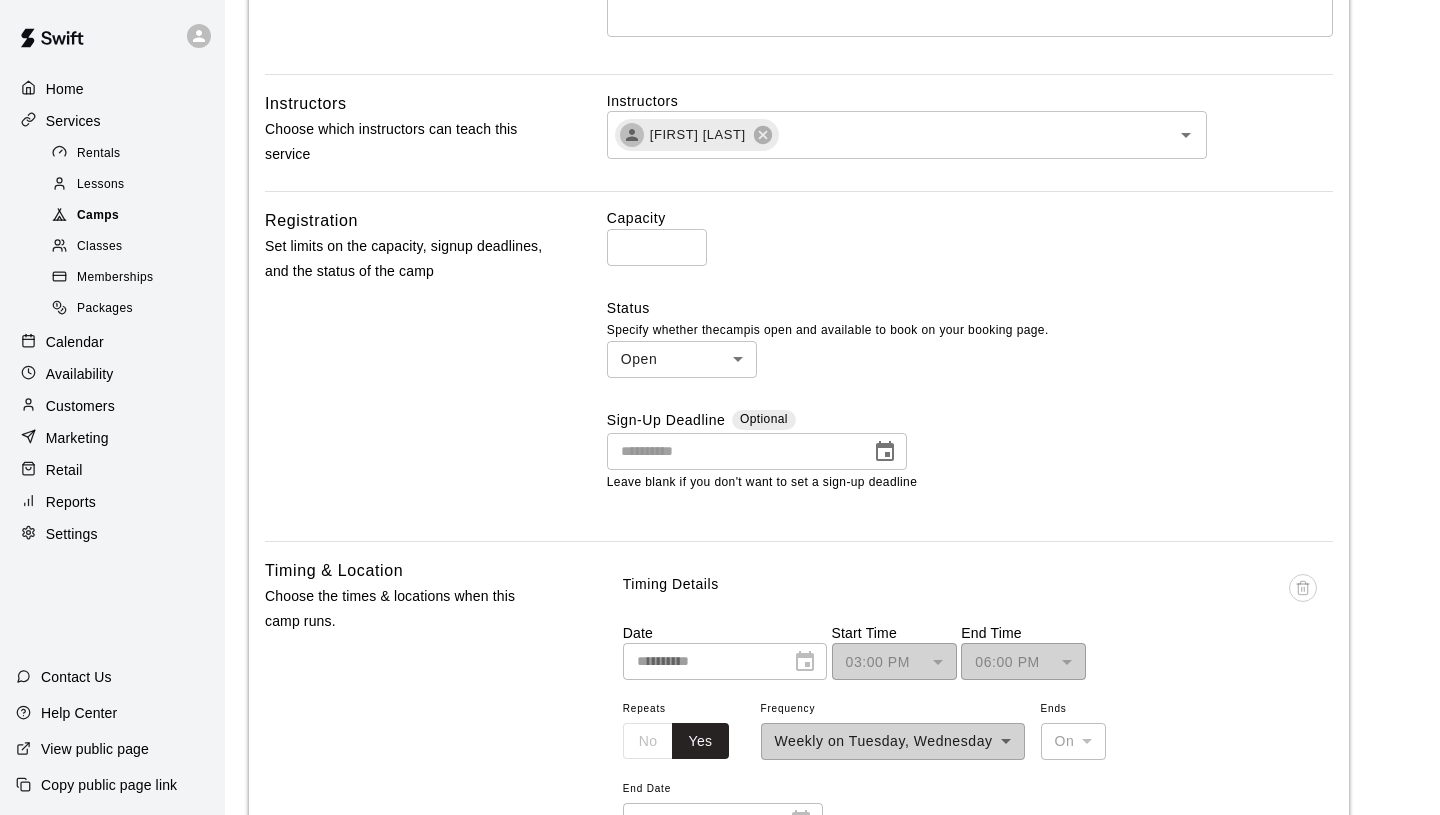 scroll, scrollTop: 0, scrollLeft: 0, axis: both 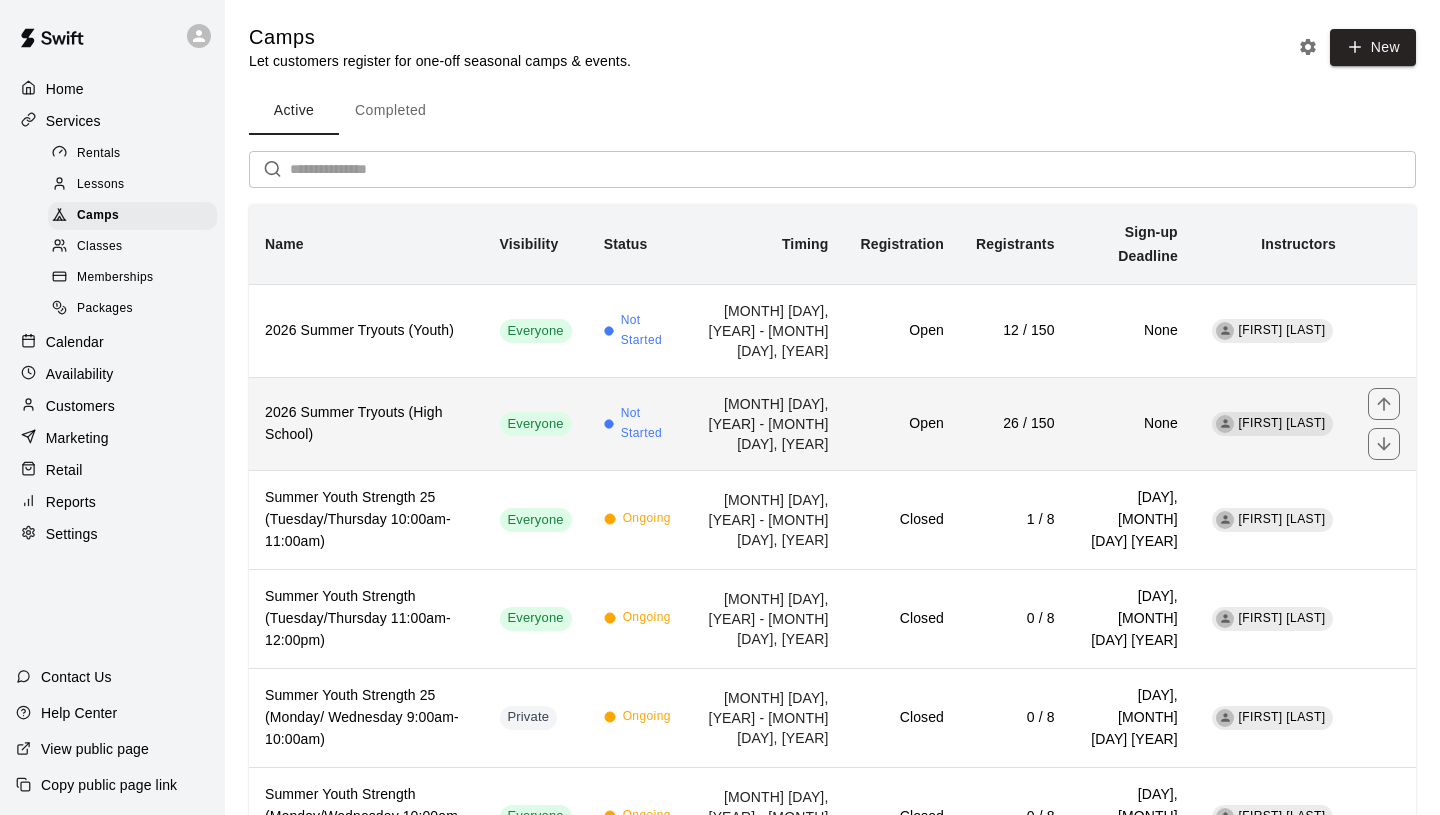 click on "2026 Summer Tryouts (High School)" at bounding box center (366, 423) 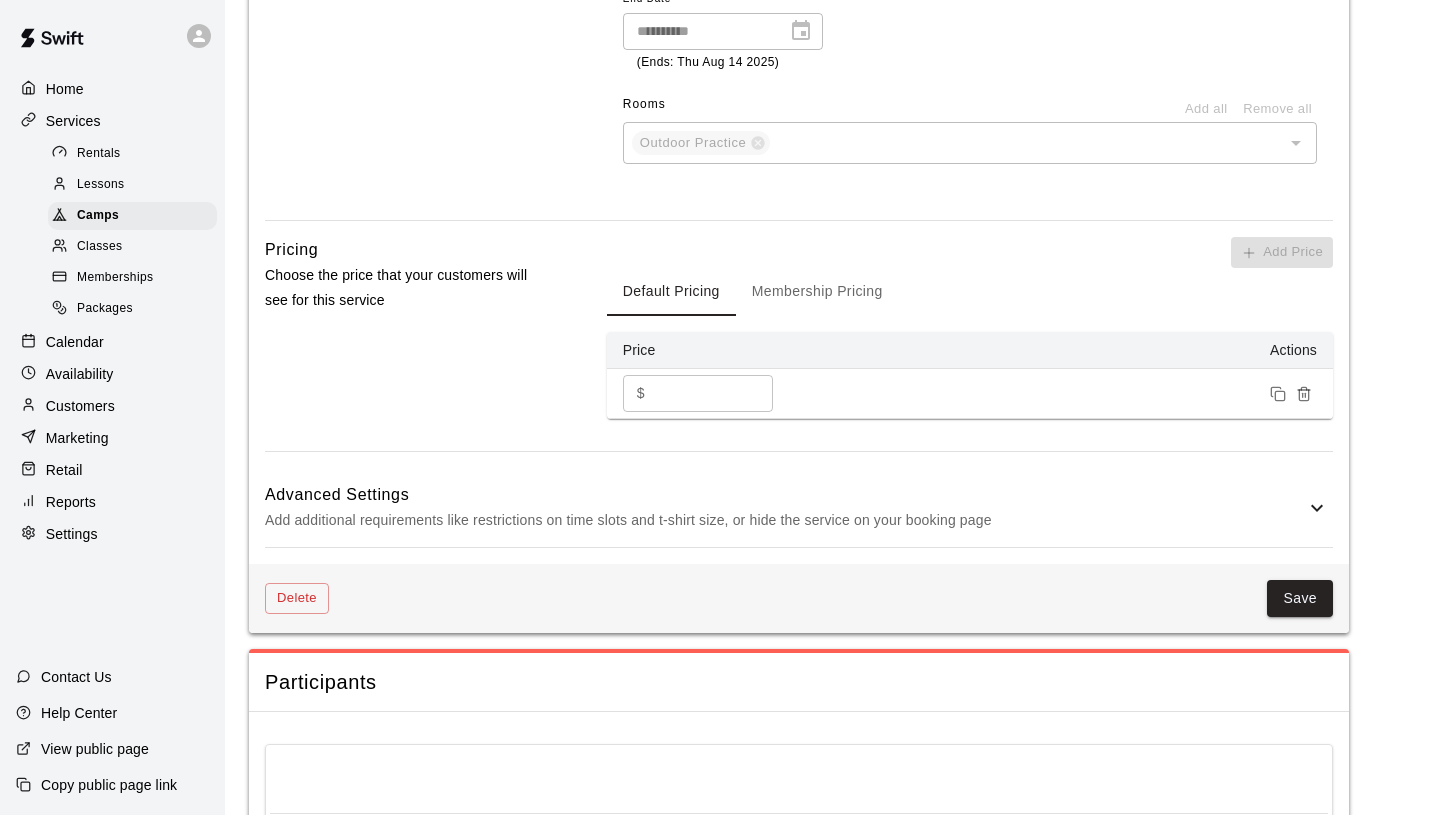 scroll, scrollTop: 1367, scrollLeft: 0, axis: vertical 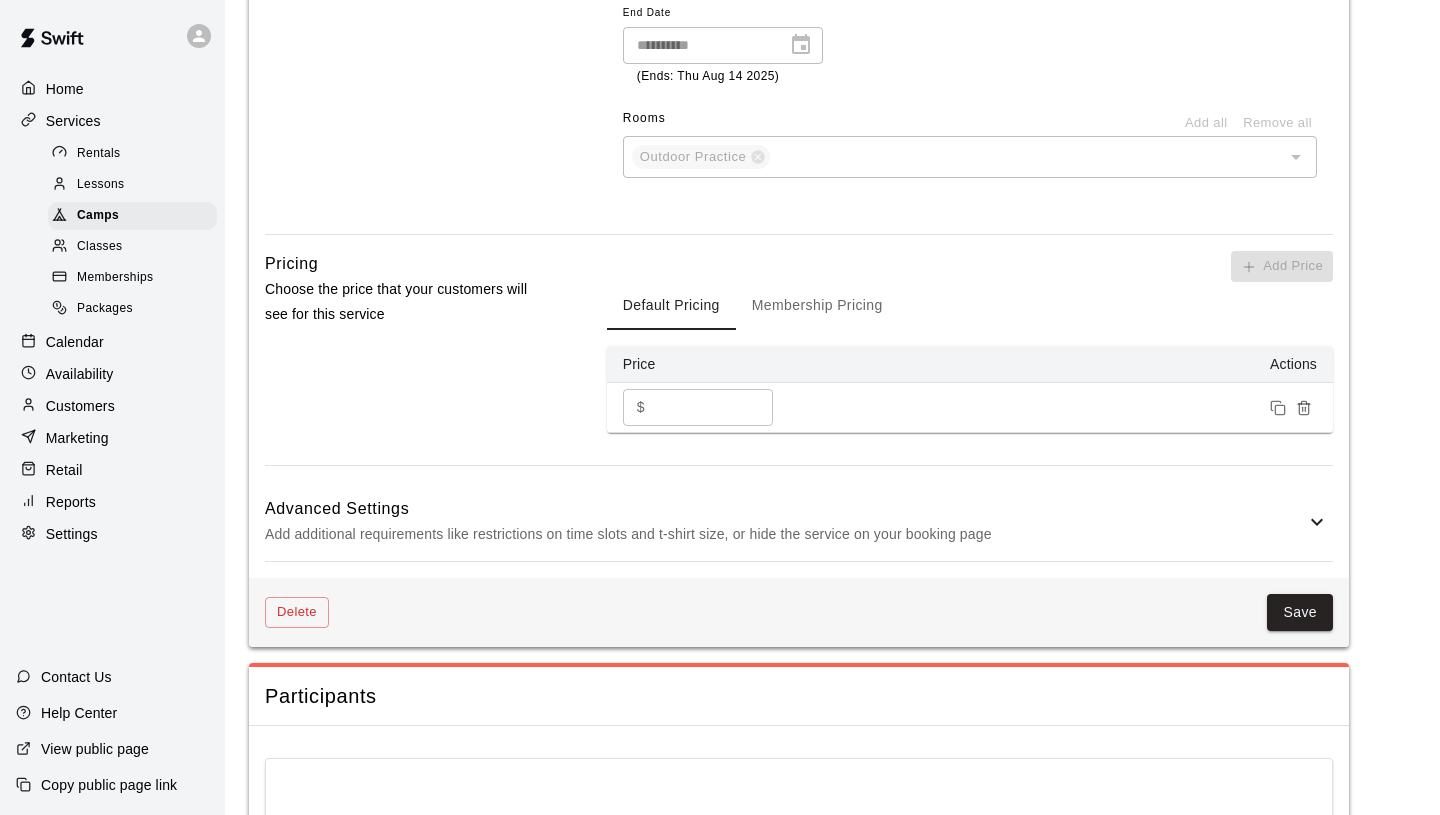 click on "Add additional requirements like restrictions on time slots and t-shirt size, or hide the service on your booking page" at bounding box center [785, 534] 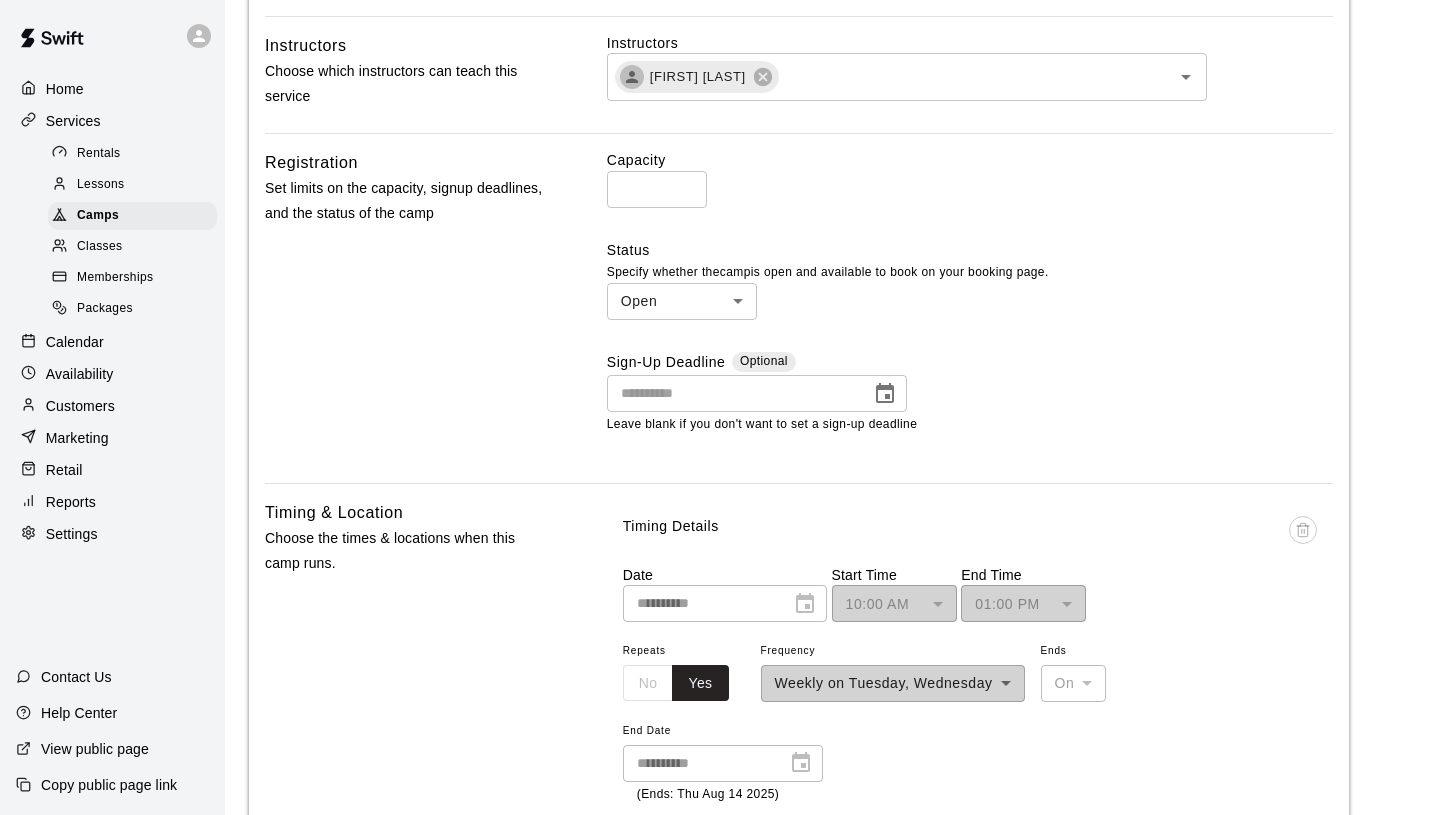 scroll, scrollTop: 644, scrollLeft: 0, axis: vertical 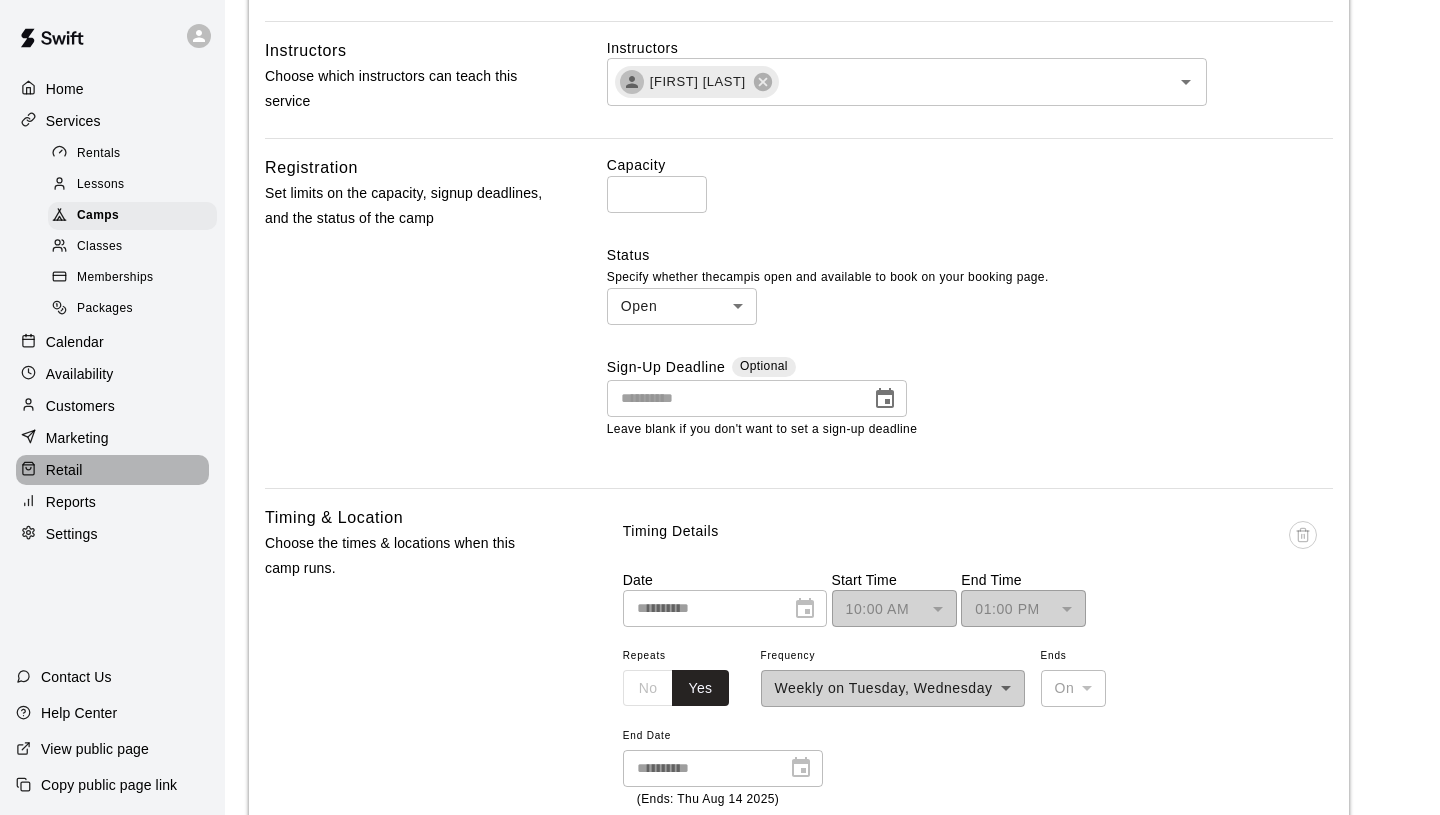 click on "Retail" at bounding box center (64, 470) 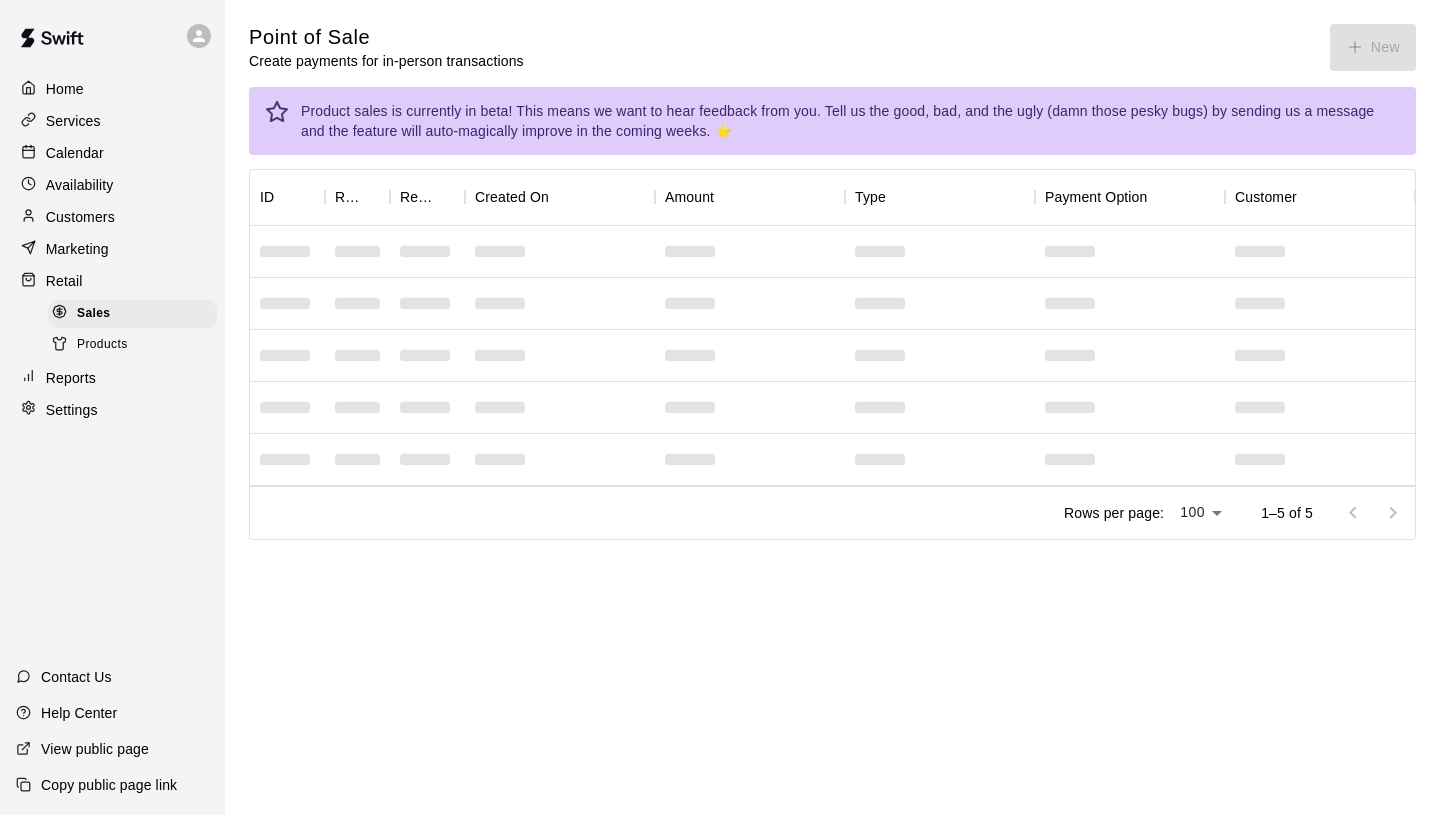 scroll, scrollTop: 0, scrollLeft: 0, axis: both 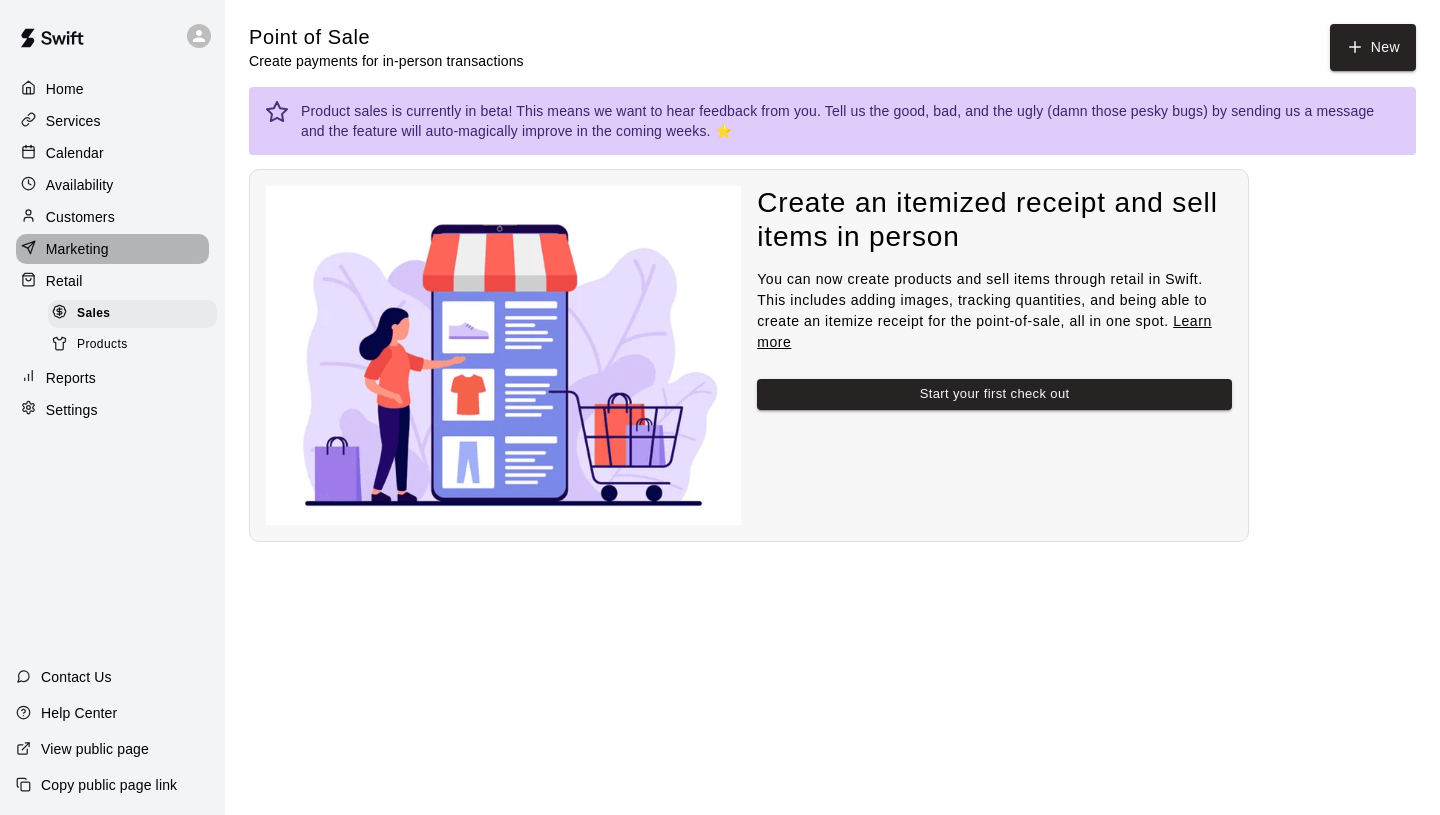 click on "Marketing" at bounding box center (112, 249) 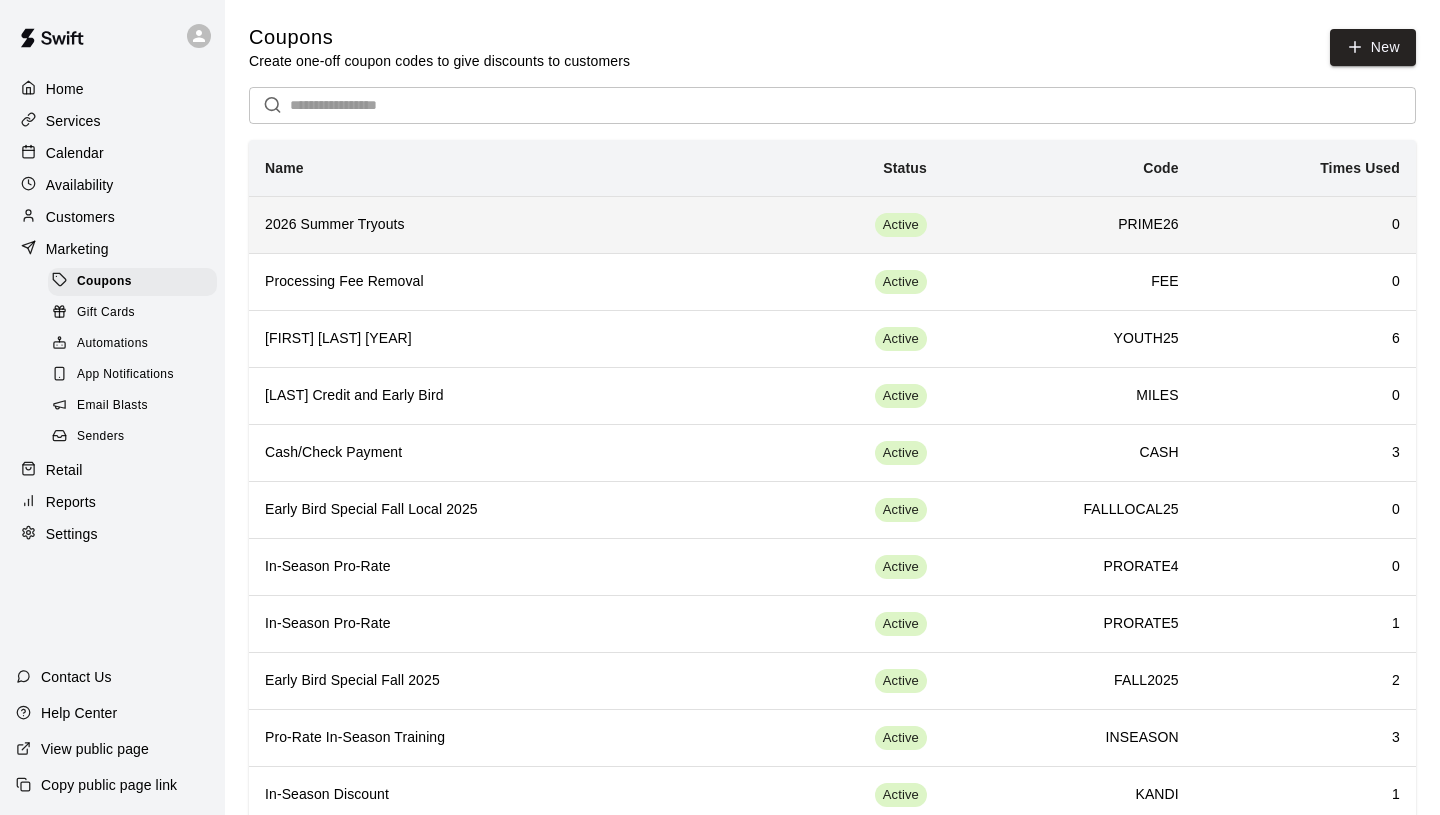 click on "2026 Summer Tryouts" at bounding box center (491, 225) 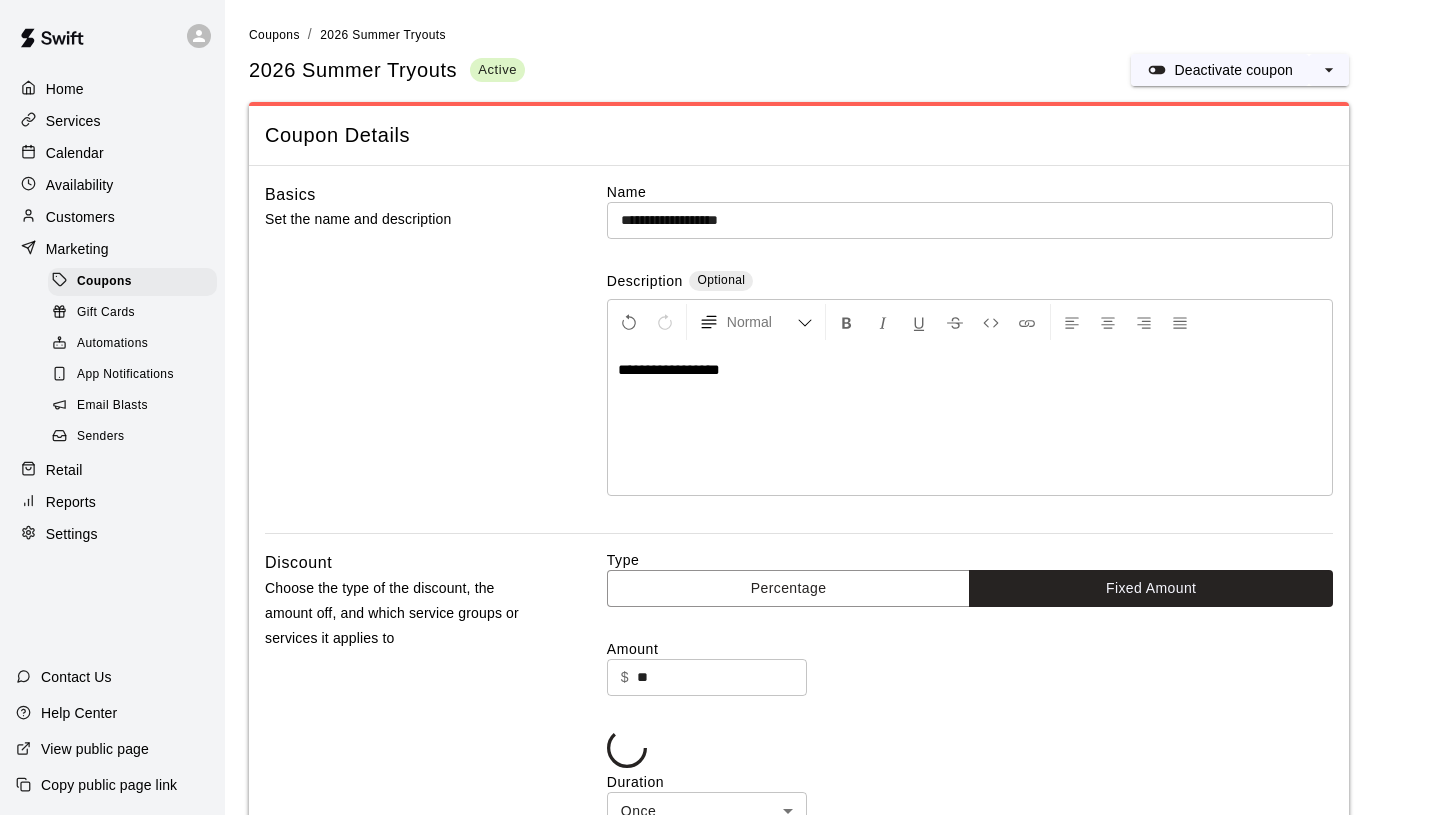 type on "**********" 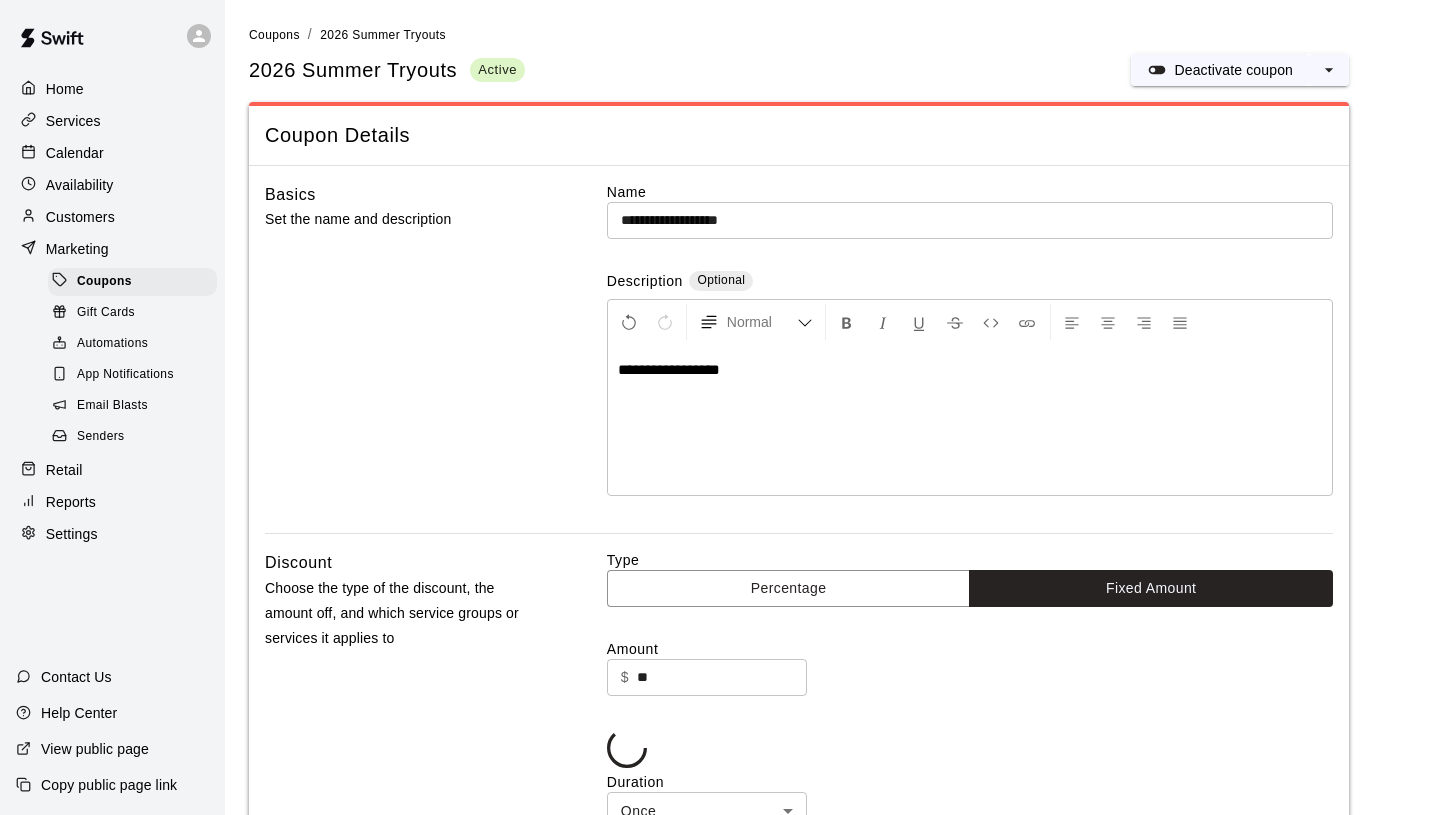 type on "**********" 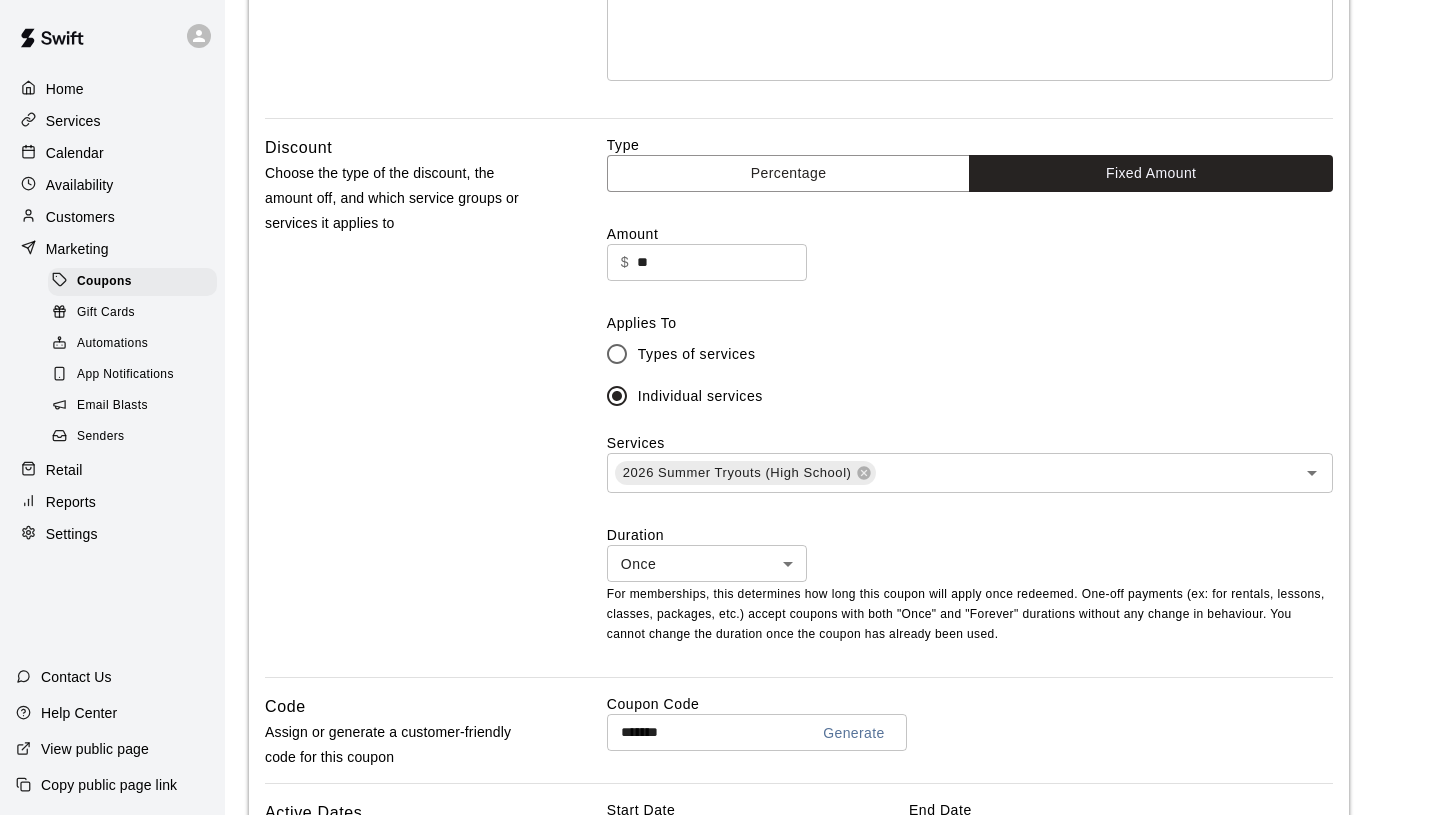 scroll, scrollTop: 0, scrollLeft: 0, axis: both 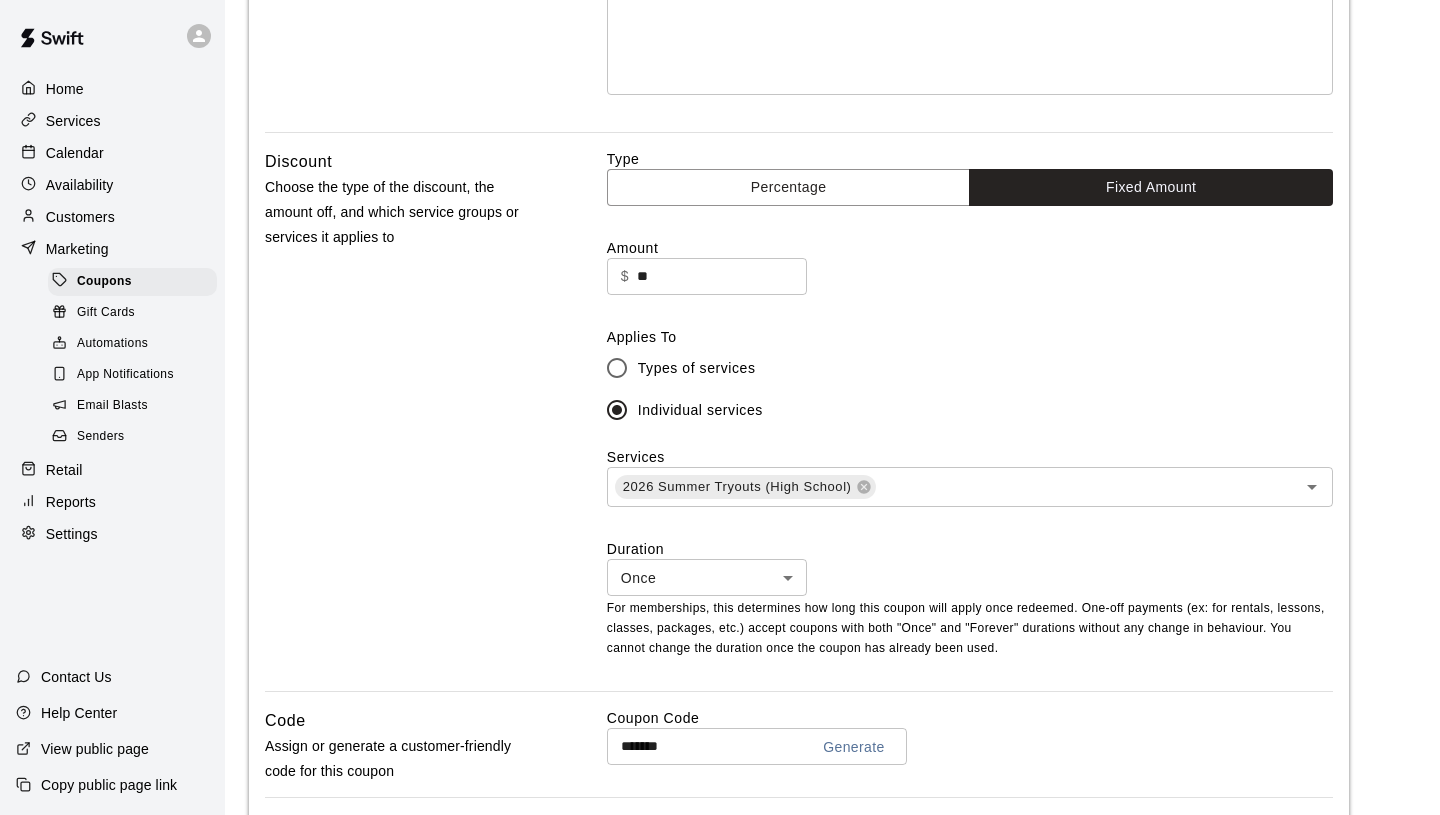 click on "Copy public page link" at bounding box center [109, 785] 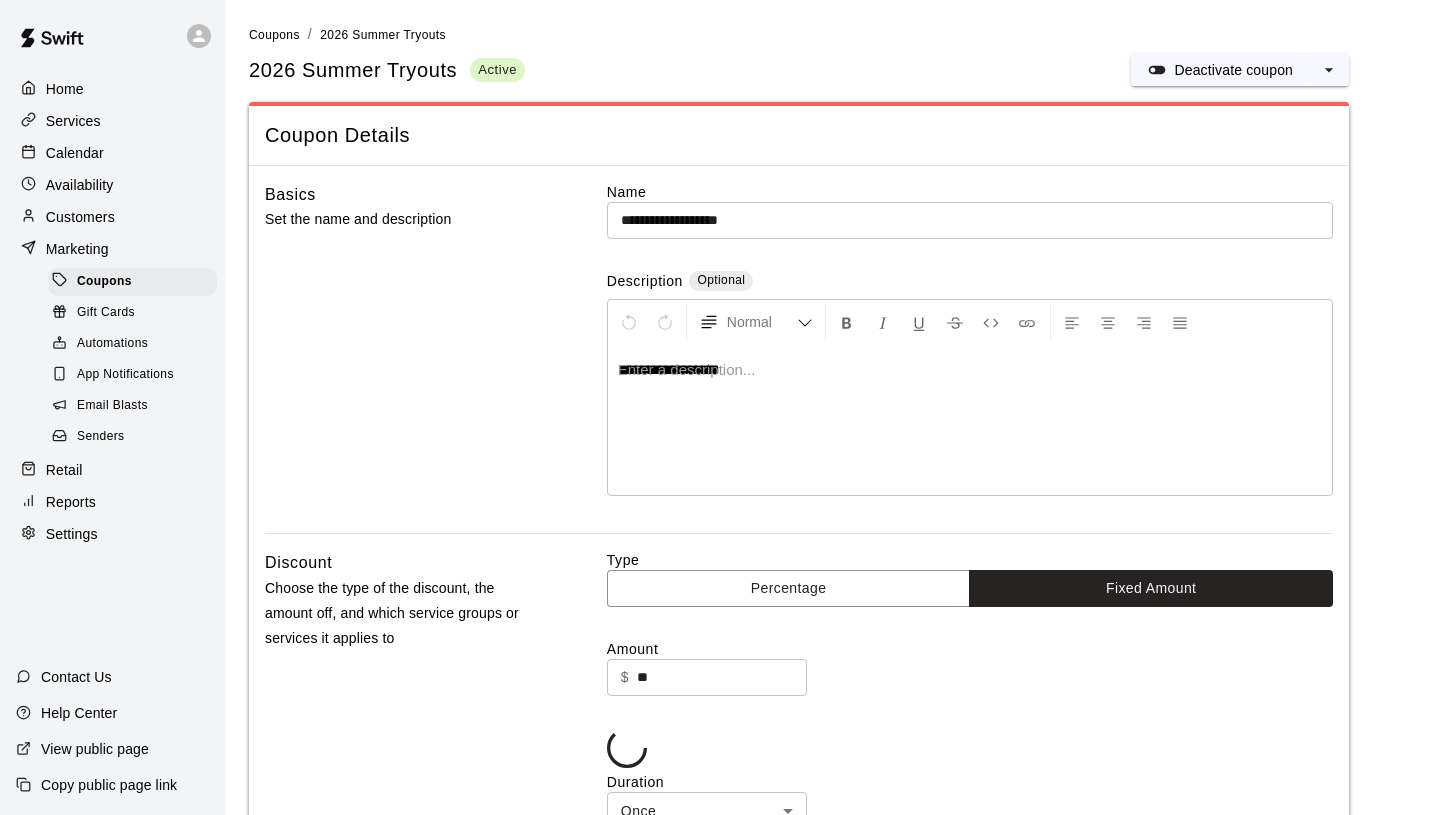 type on "**********" 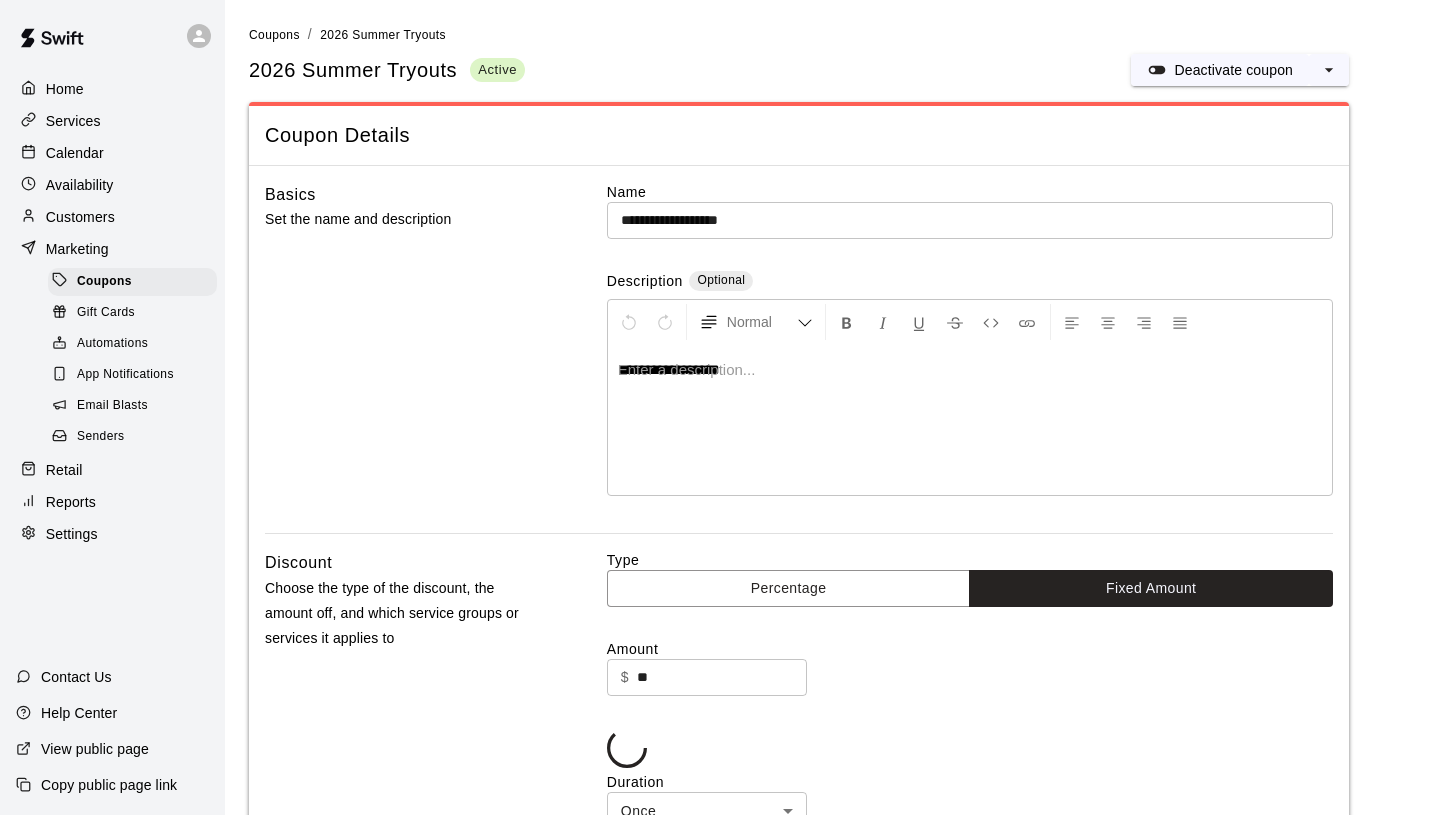 type on "**********" 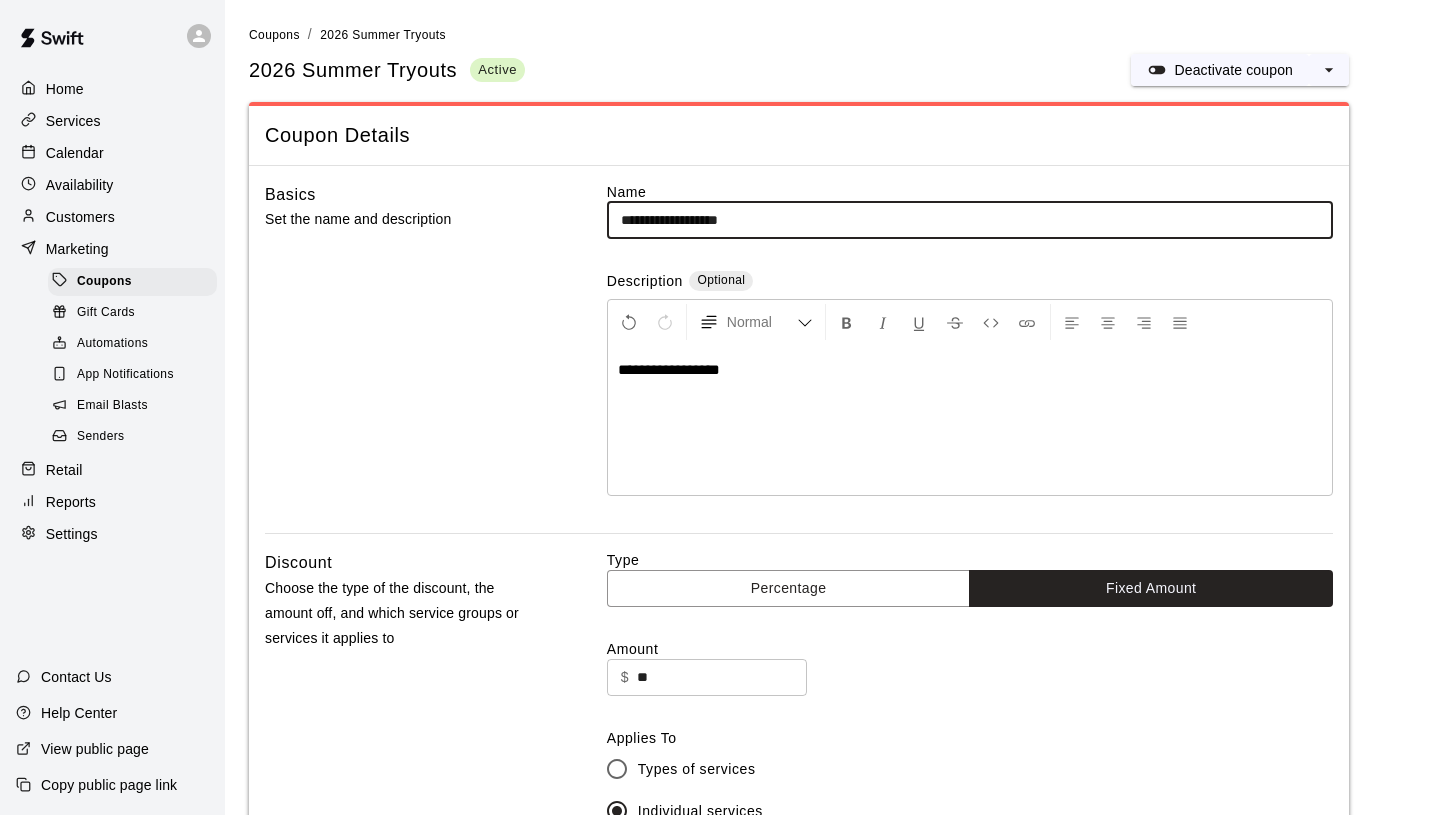 scroll, scrollTop: 0, scrollLeft: 0, axis: both 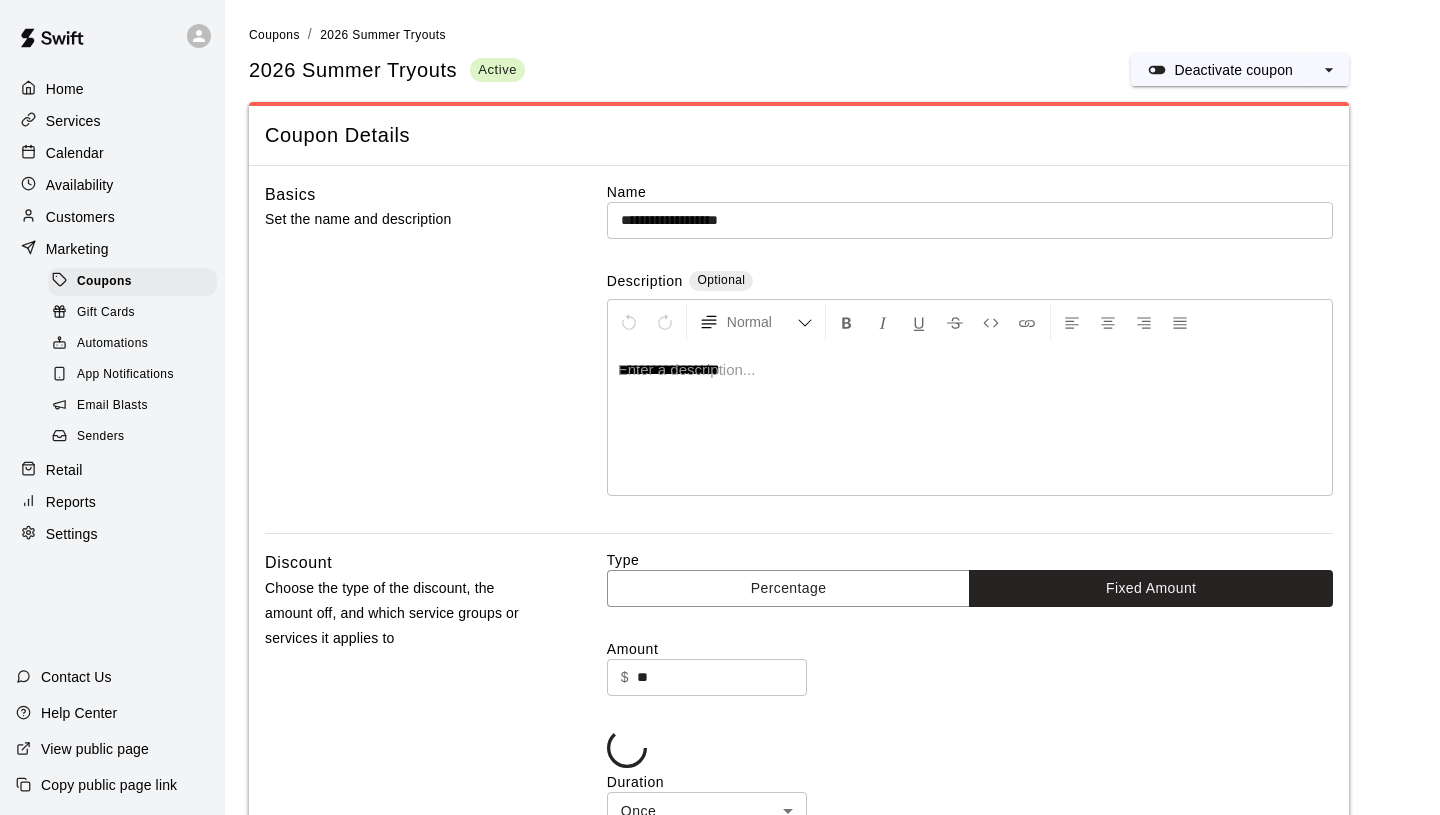 click on "Basics Set the name and description" at bounding box center (404, 358) 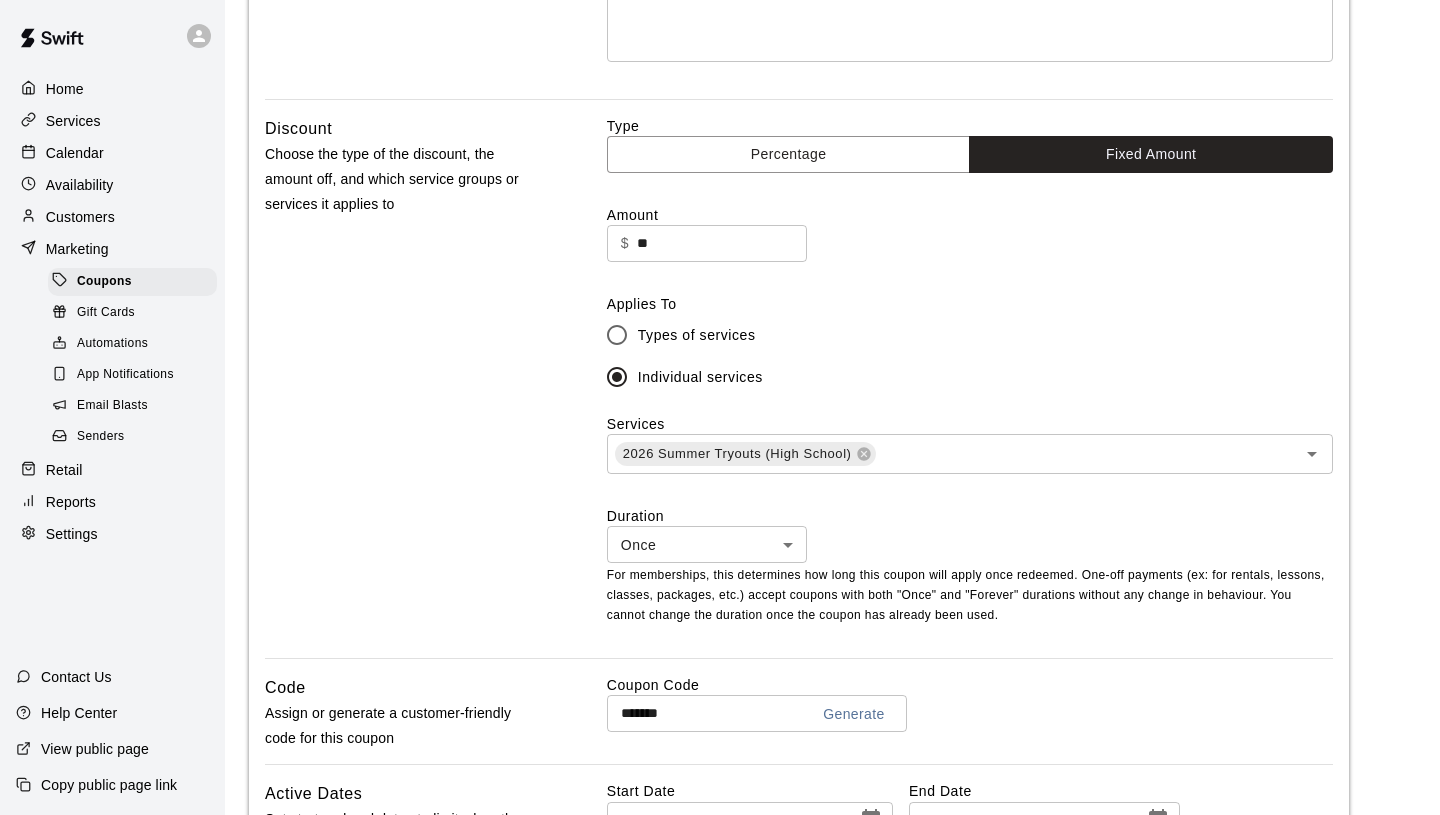 scroll, scrollTop: 416, scrollLeft: 0, axis: vertical 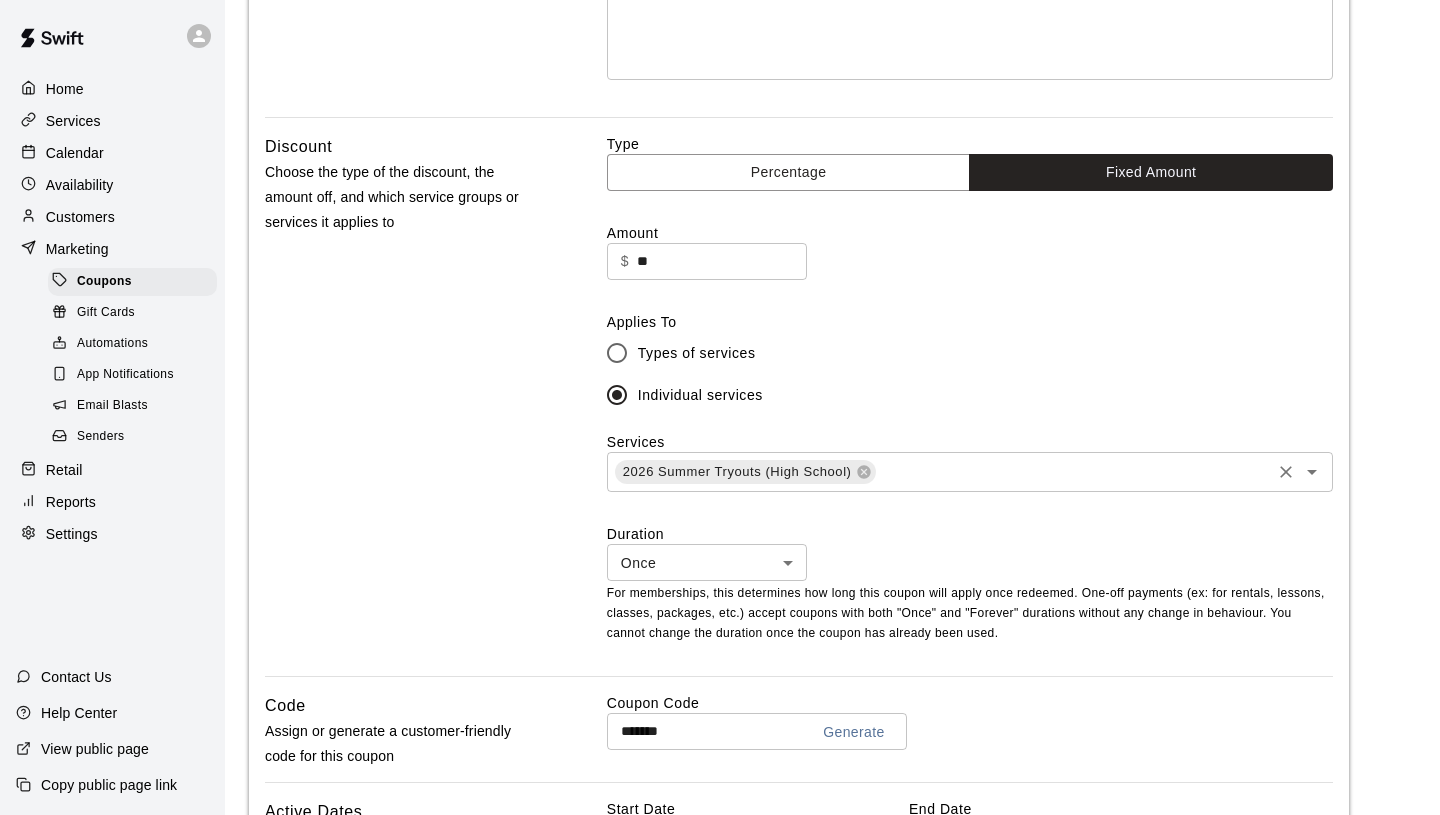 click at bounding box center [1073, 472] 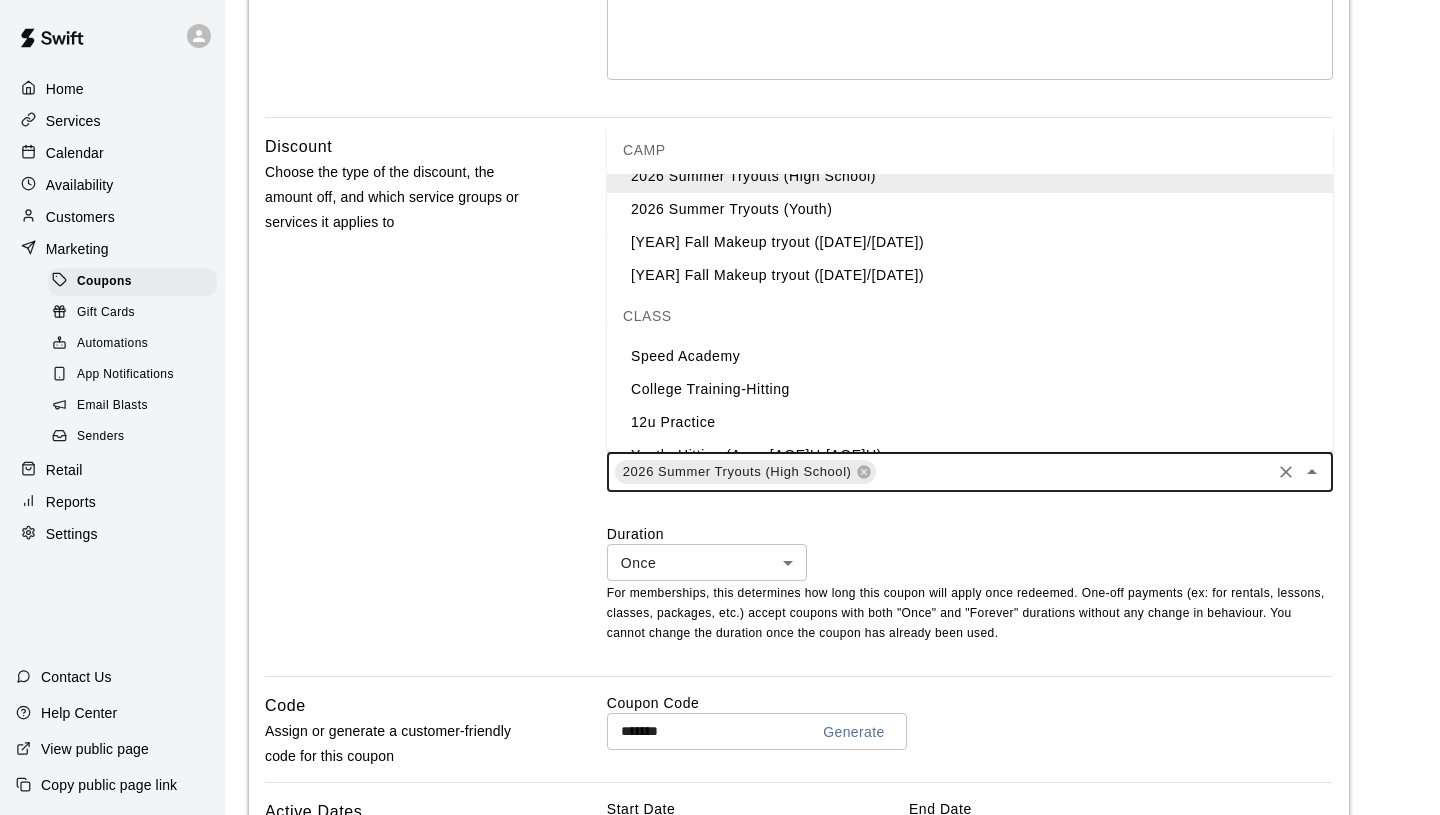 scroll, scrollTop: 782, scrollLeft: 0, axis: vertical 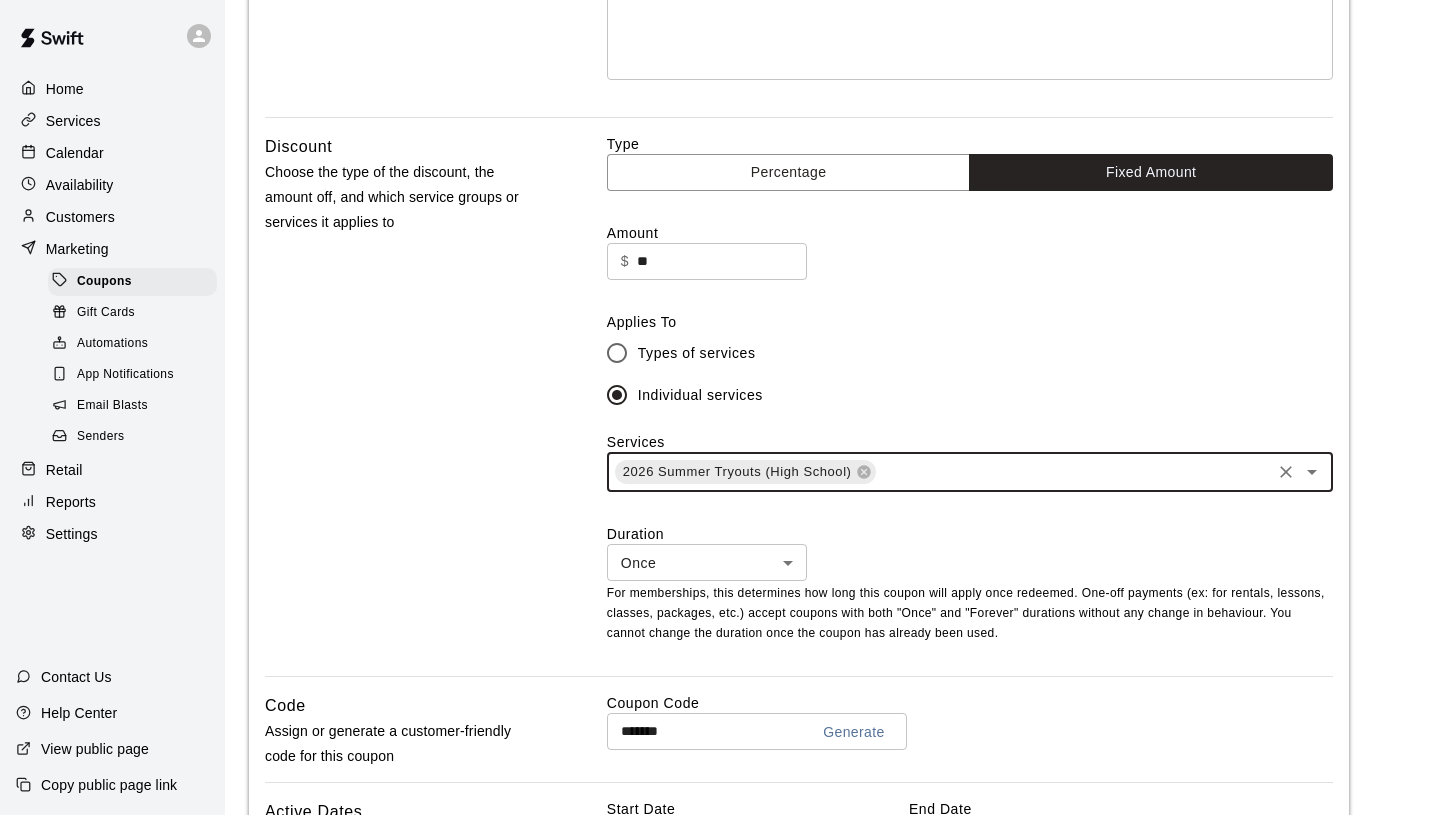 click at bounding box center [1073, 472] 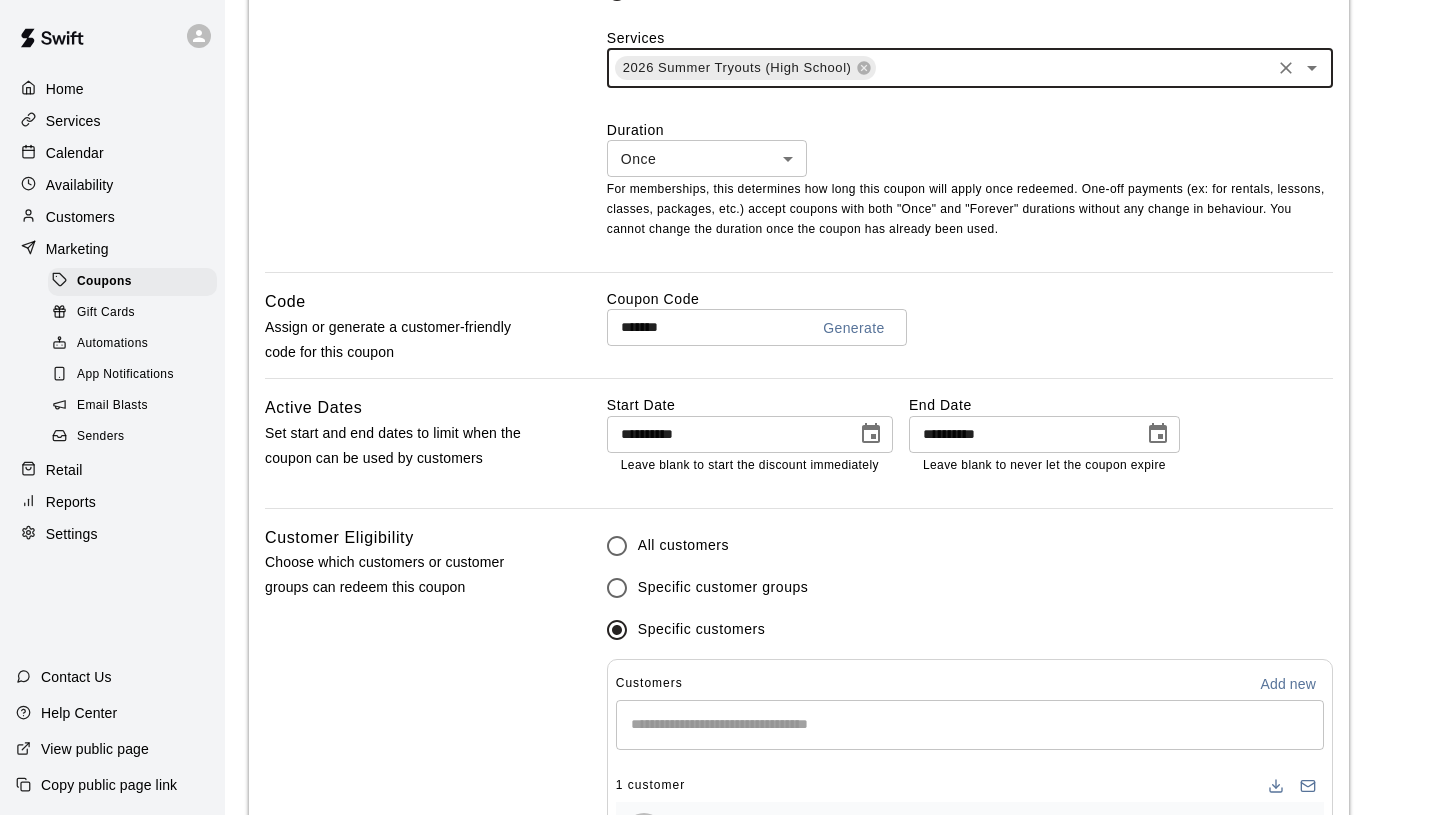 scroll, scrollTop: 968, scrollLeft: 0, axis: vertical 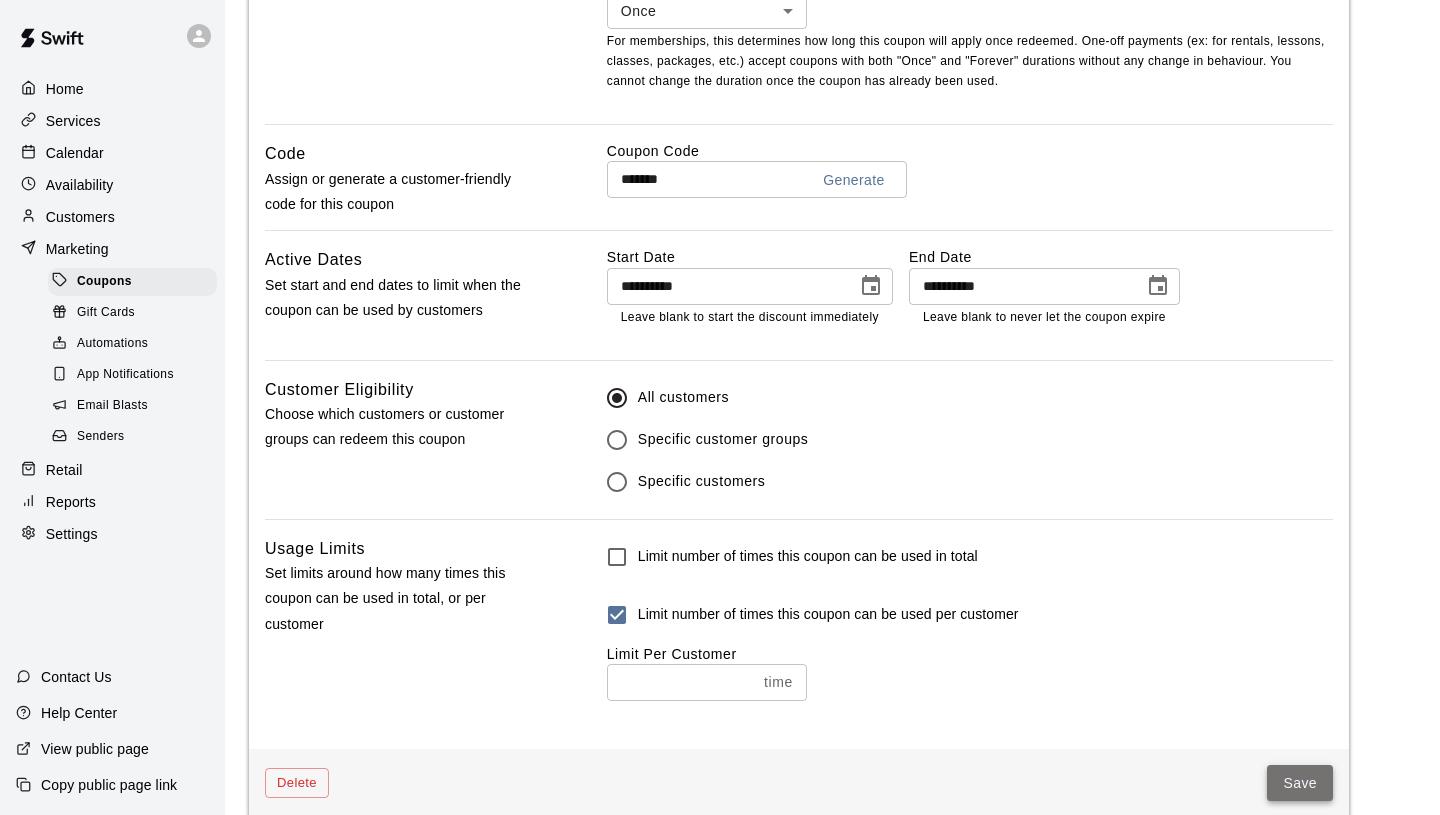 click on "Save" at bounding box center (1300, 783) 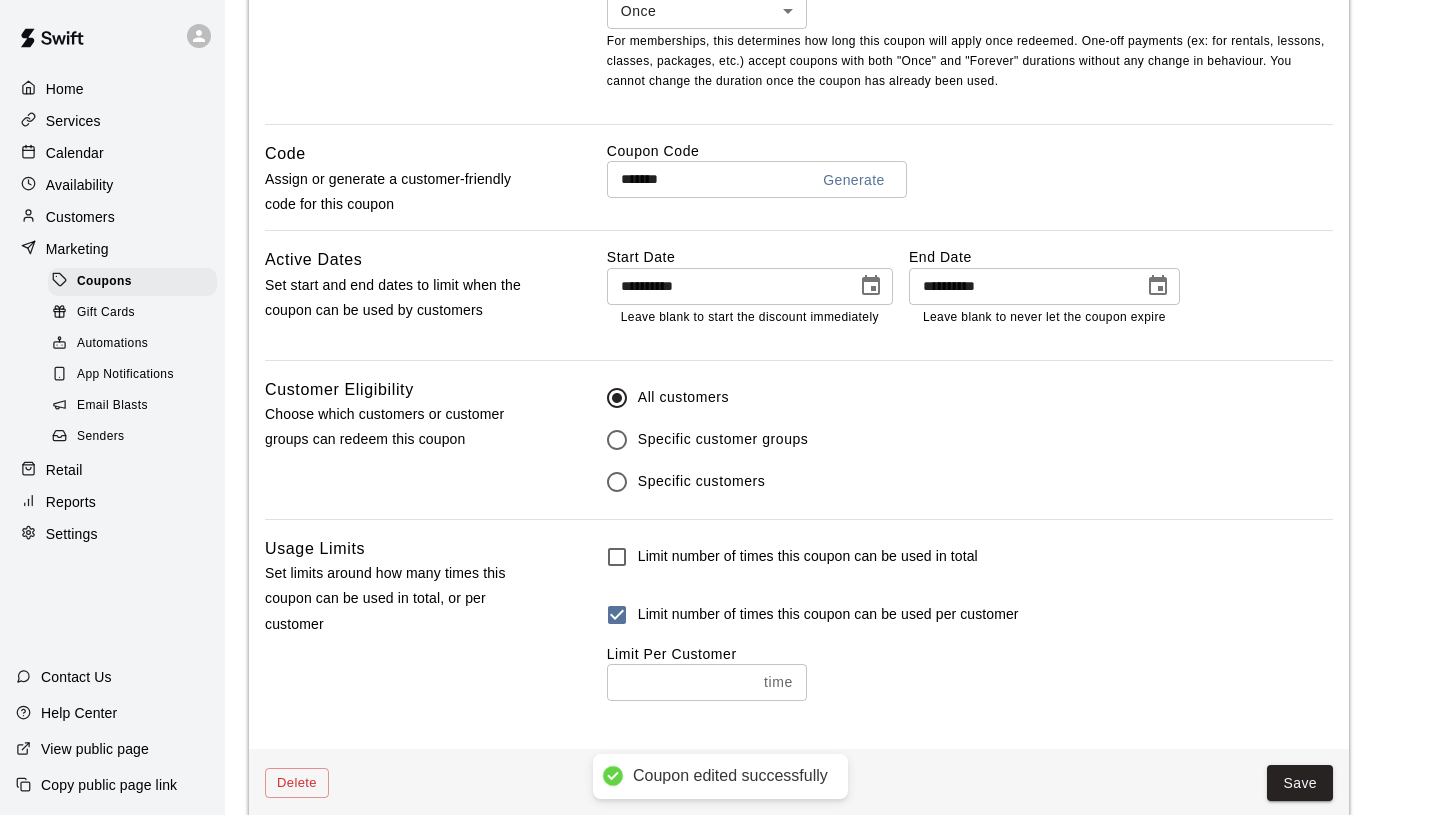 scroll, scrollTop: 0, scrollLeft: 0, axis: both 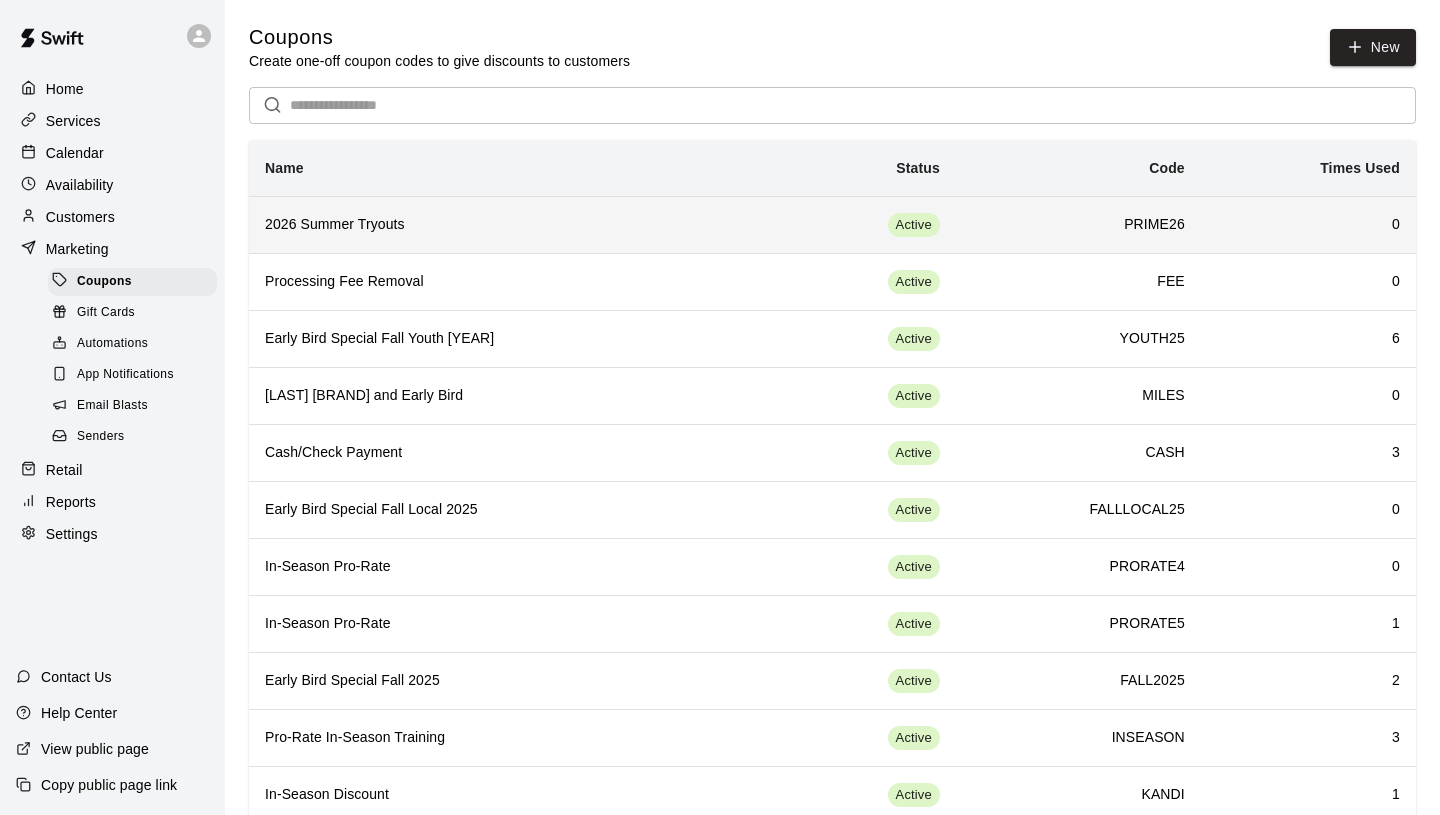 click on "2026 Summer Tryouts" at bounding box center (500, 225) 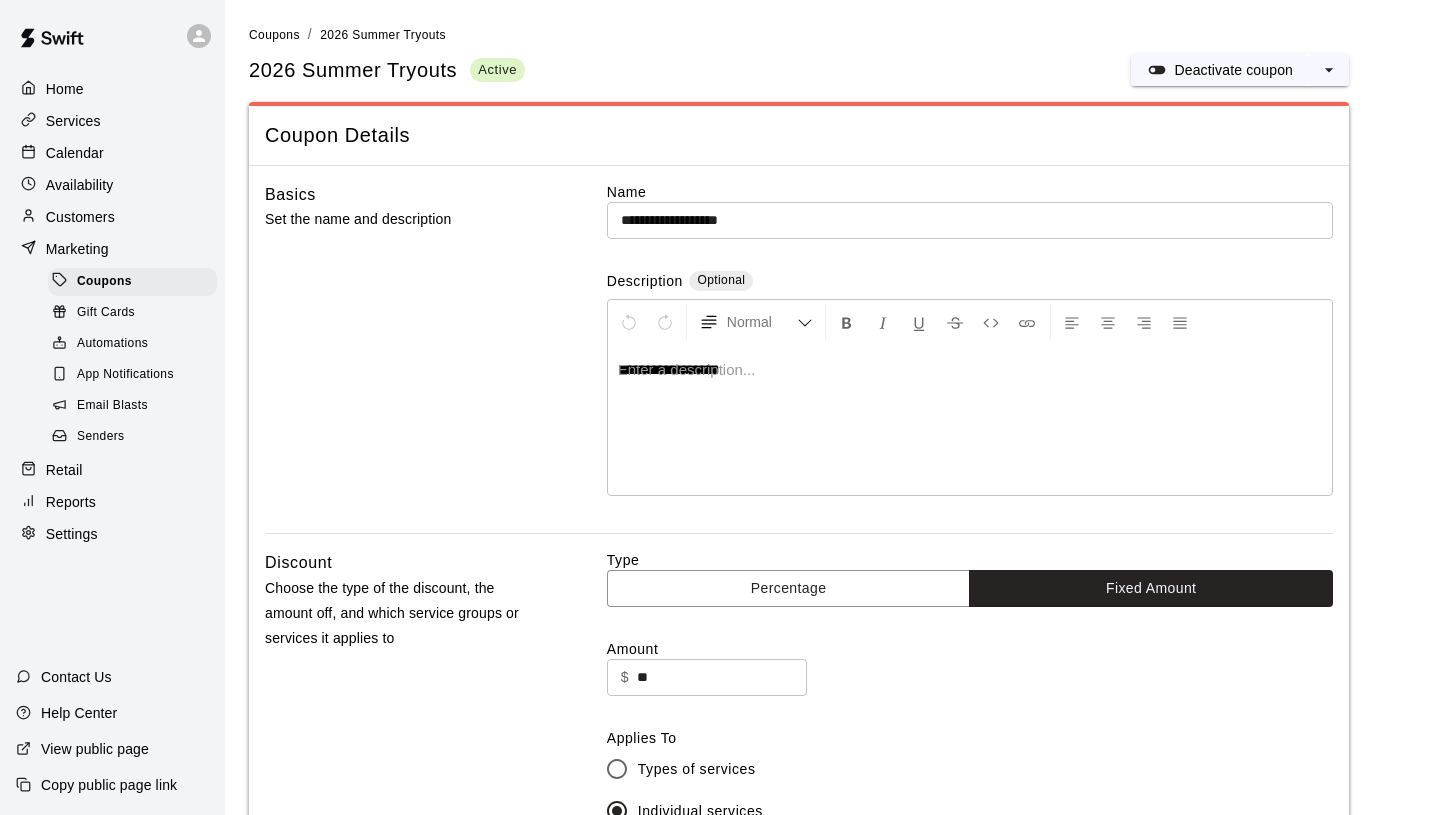 type on "**********" 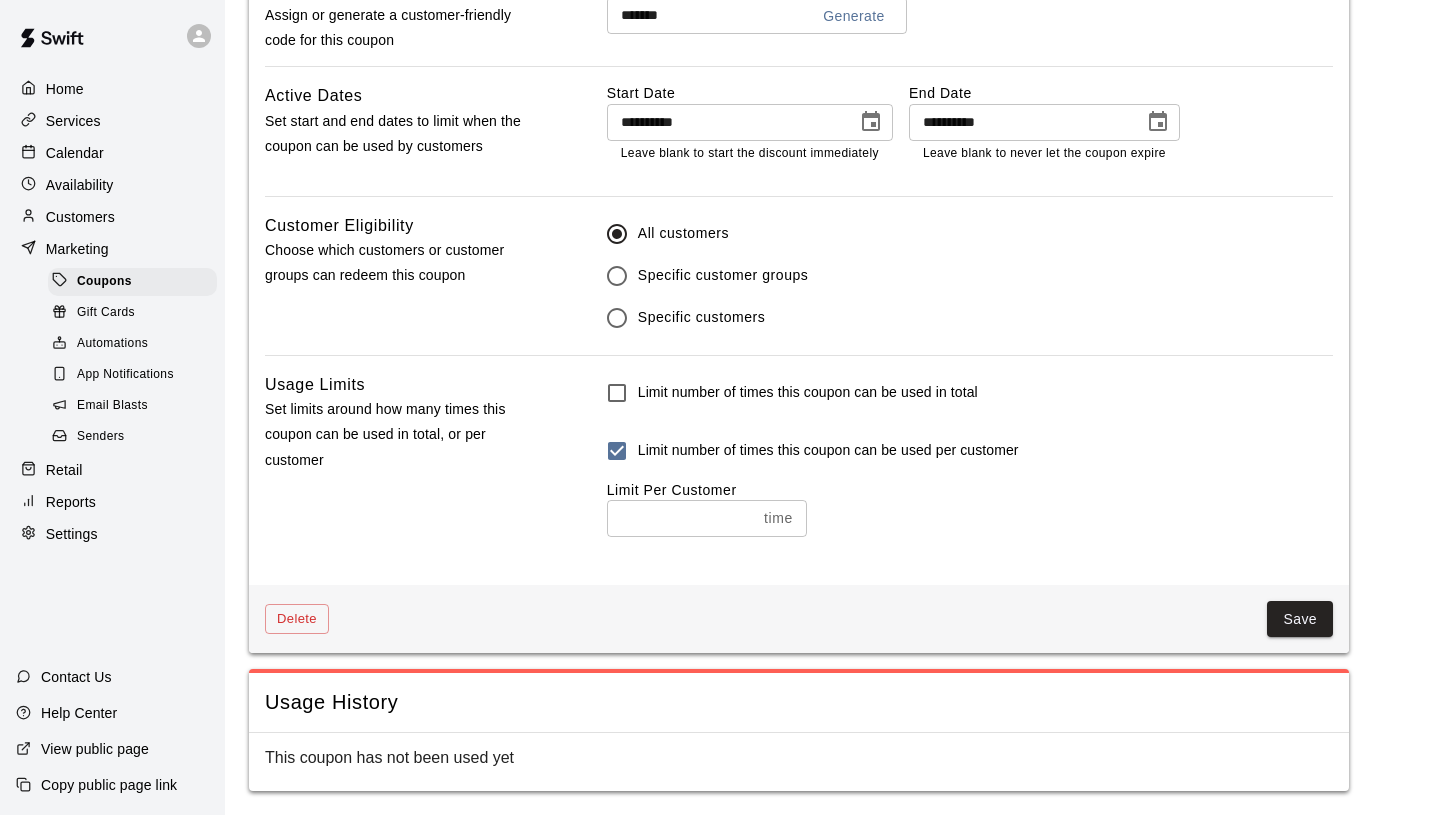 scroll, scrollTop: 0, scrollLeft: 0, axis: both 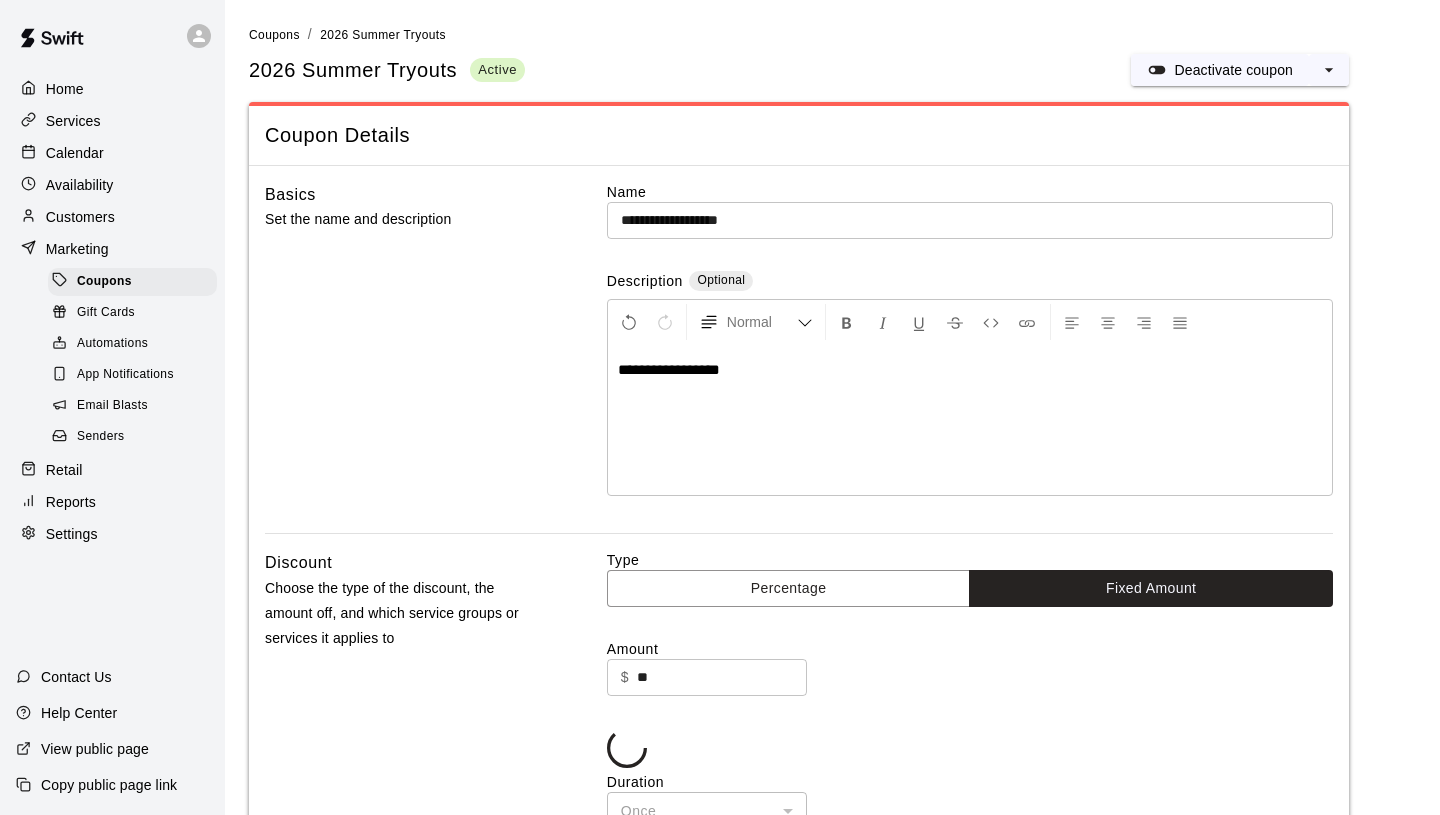 type on "**********" 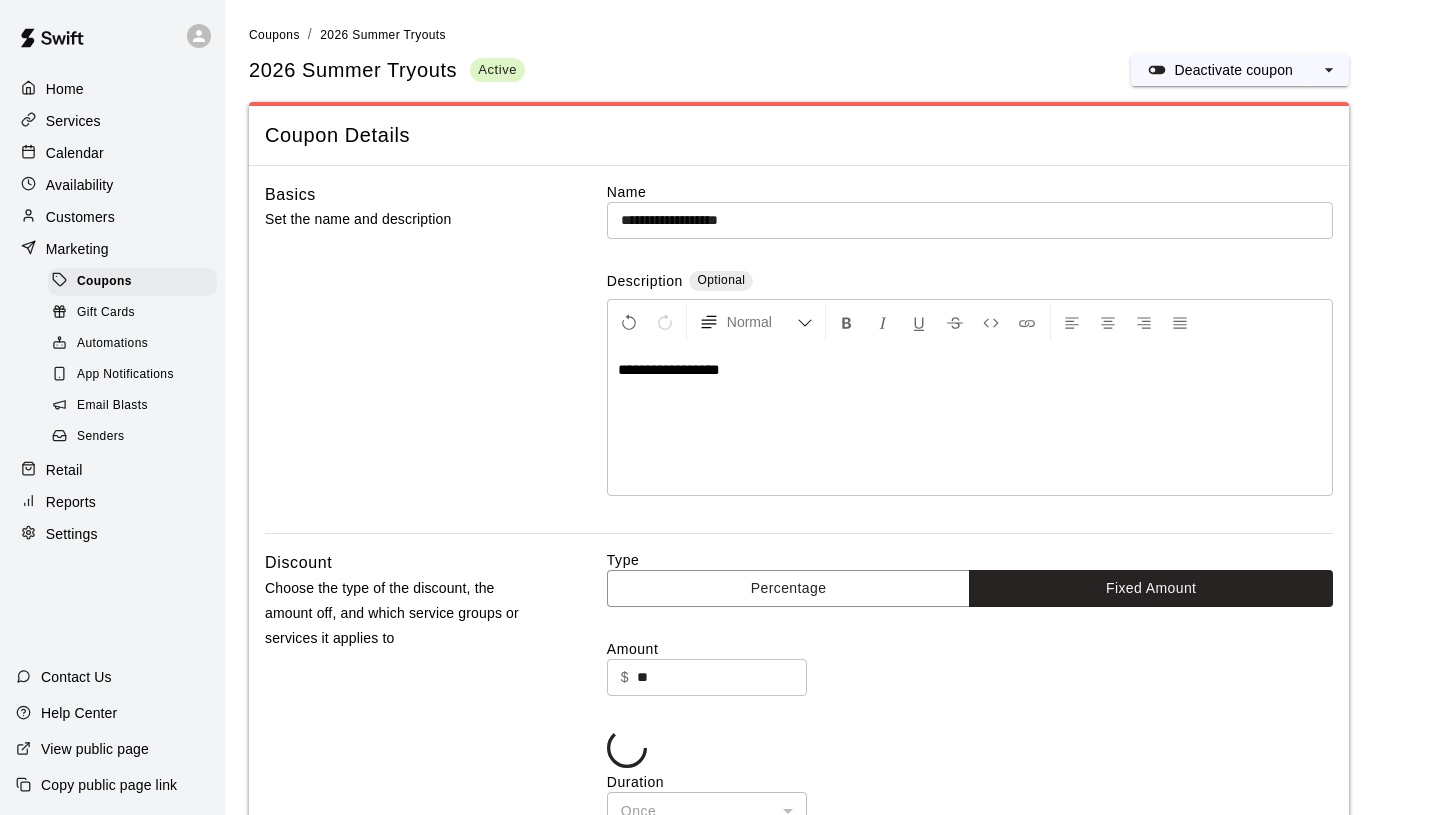 type on "**********" 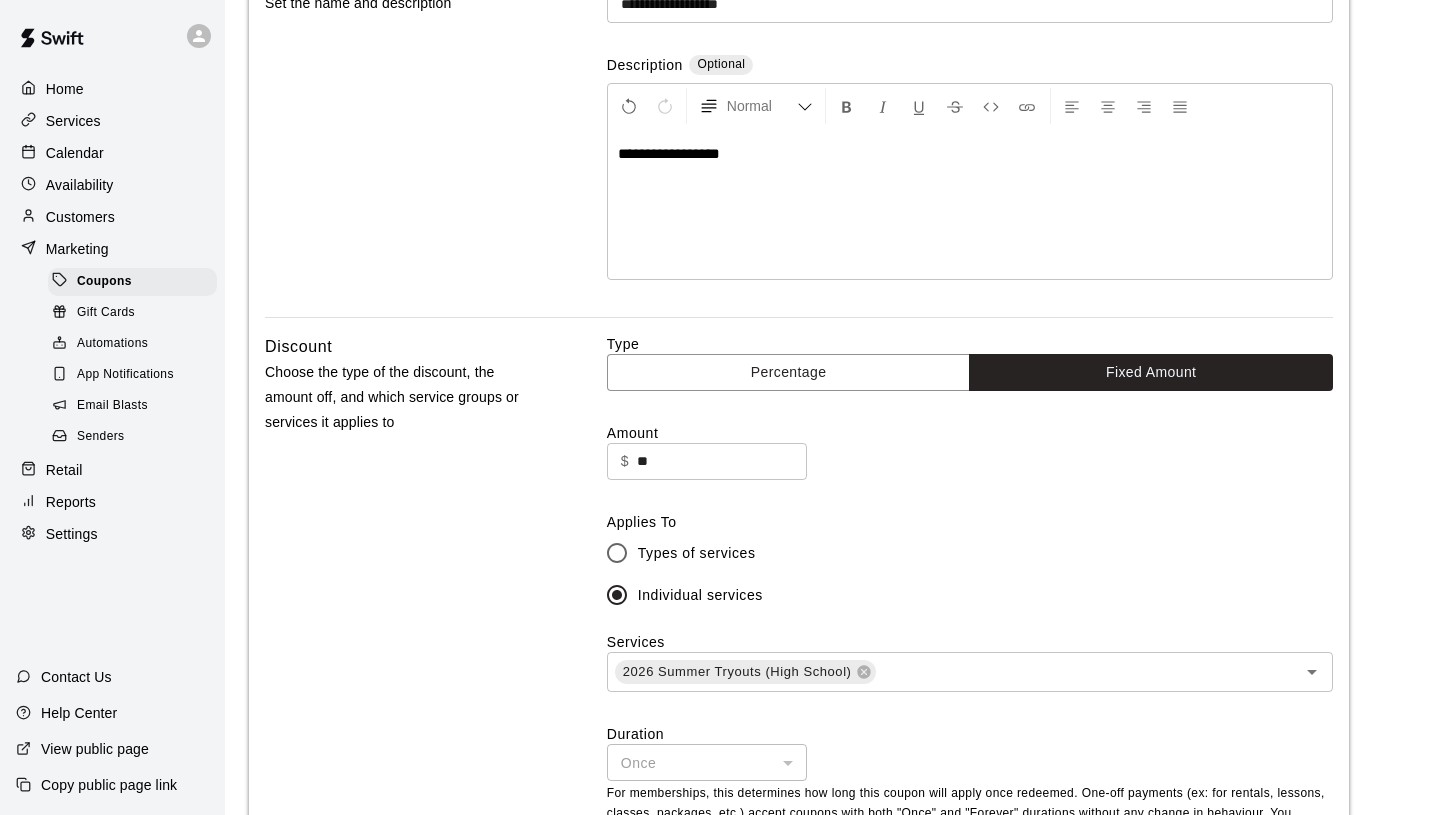 scroll, scrollTop: 0, scrollLeft: 0, axis: both 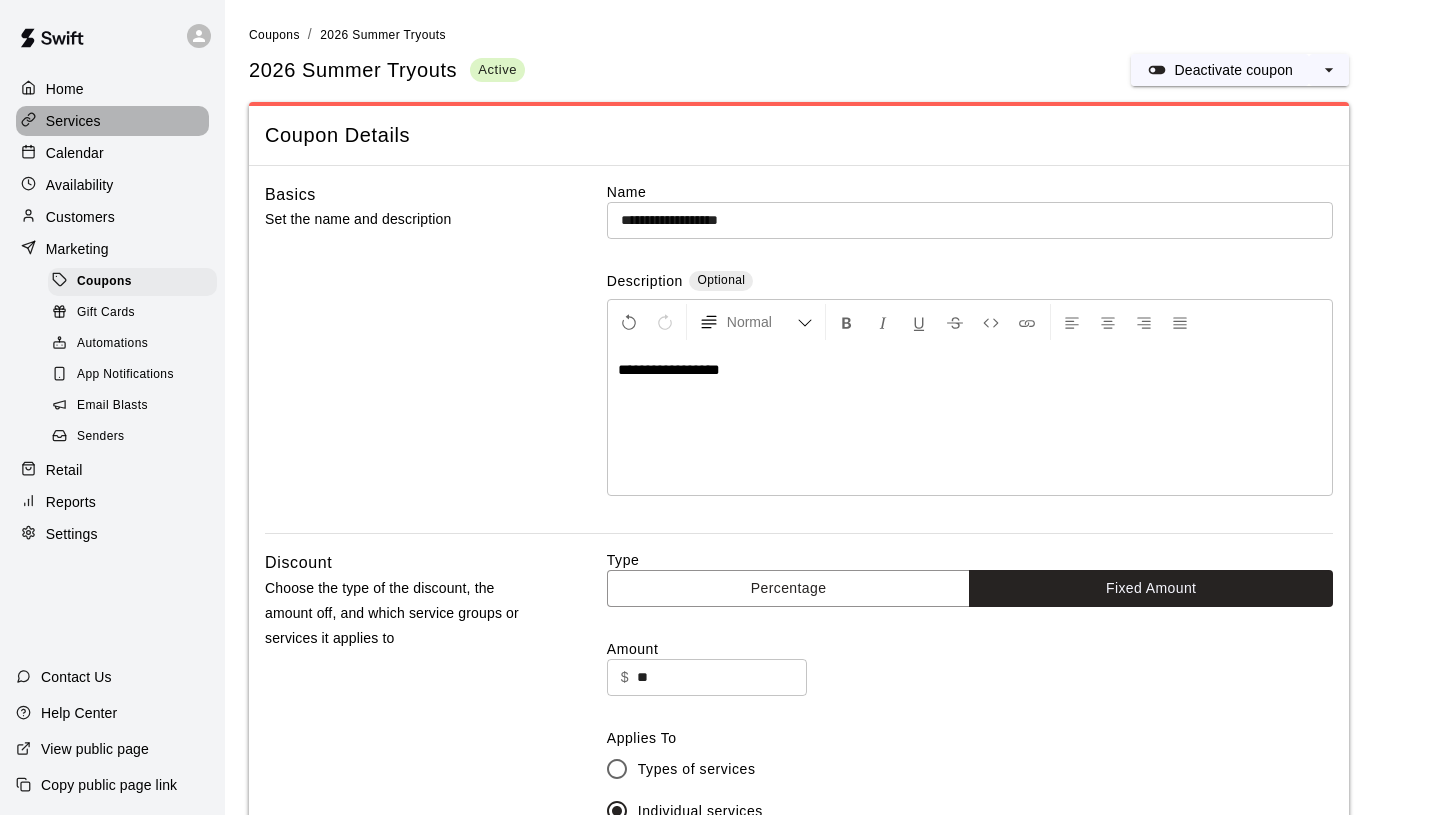 click on "Services" at bounding box center (112, 121) 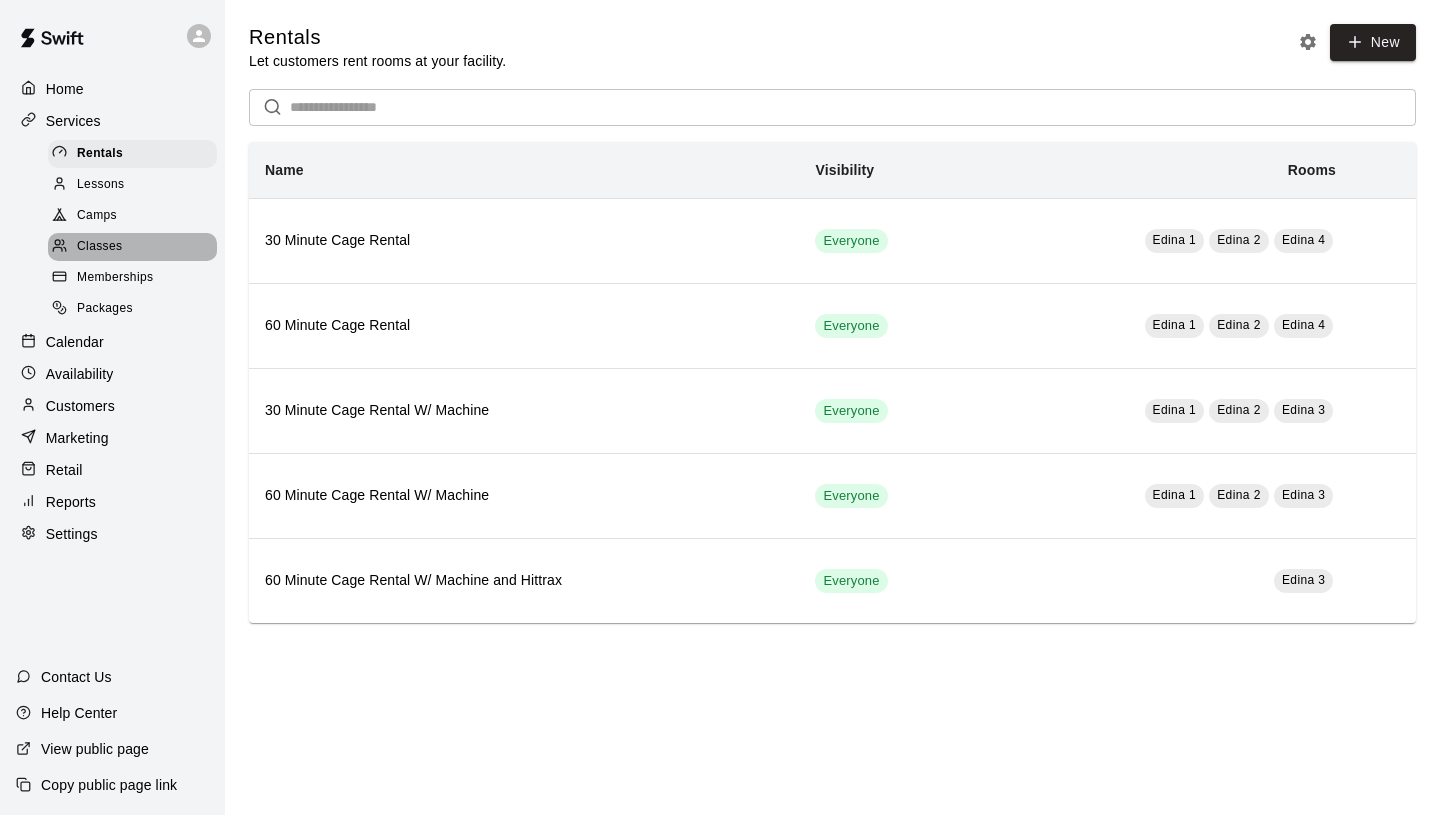 click on "Classes" at bounding box center [99, 247] 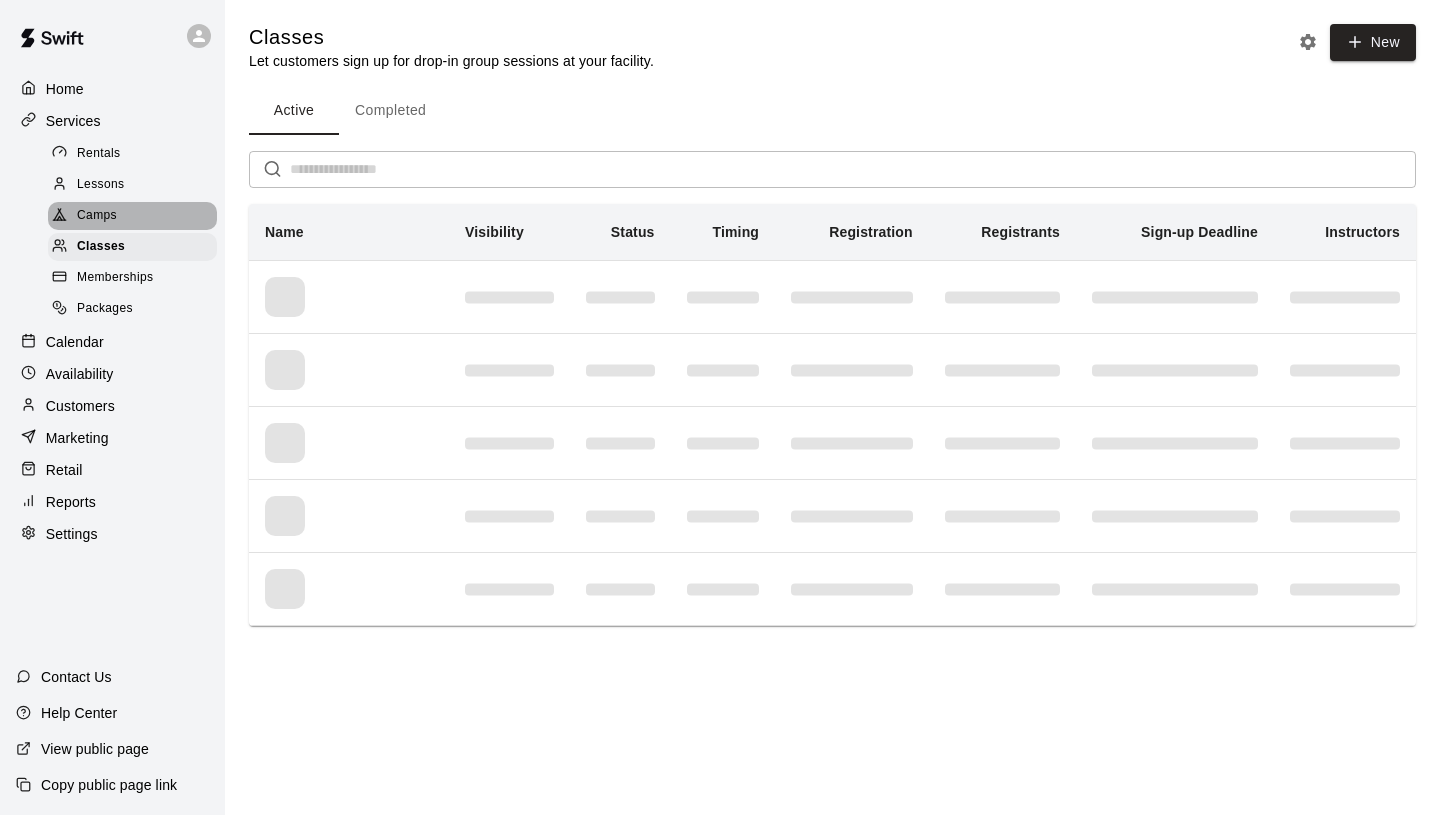 click on "Camps" at bounding box center [97, 216] 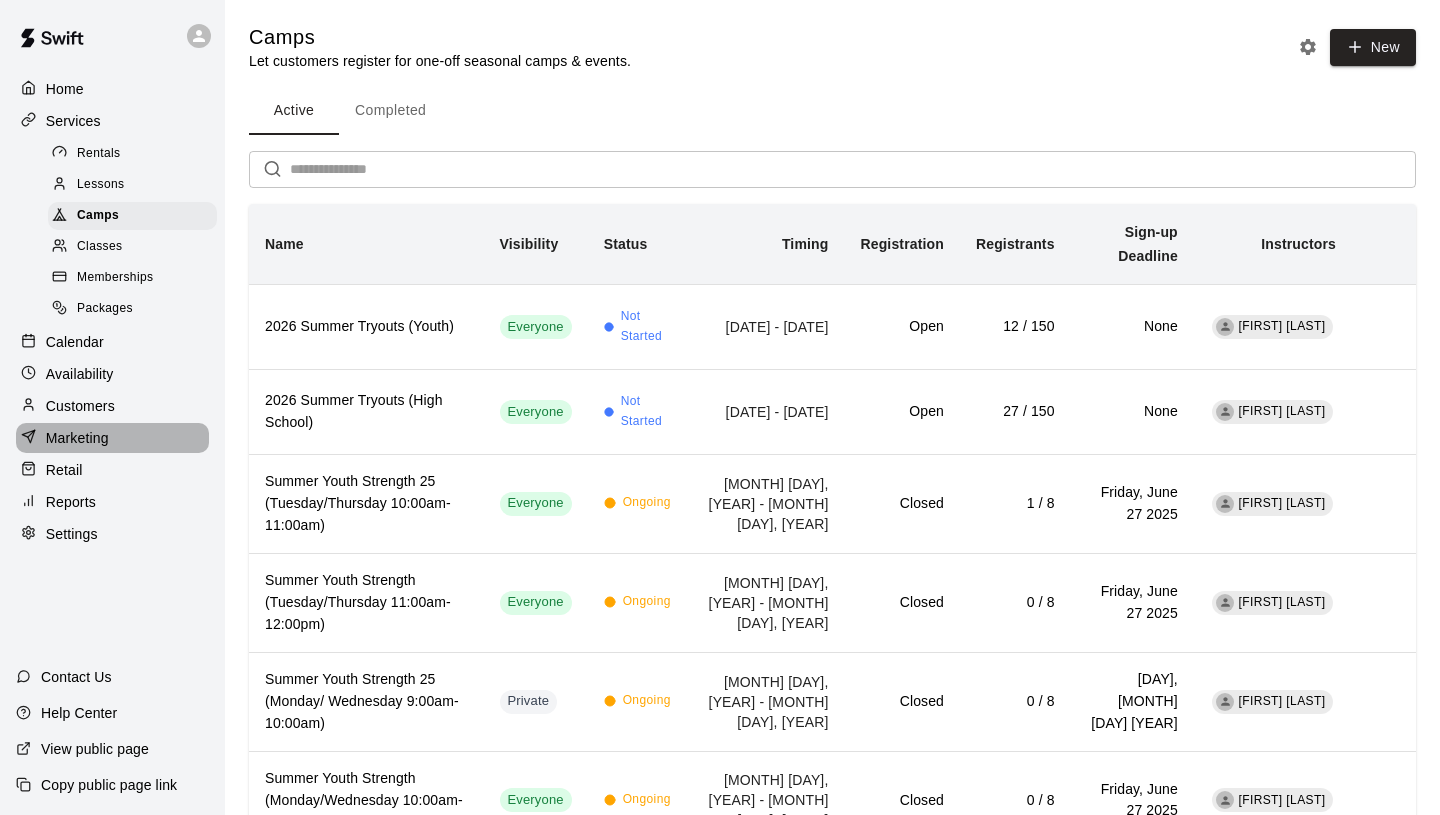 click on "Marketing" at bounding box center (77, 438) 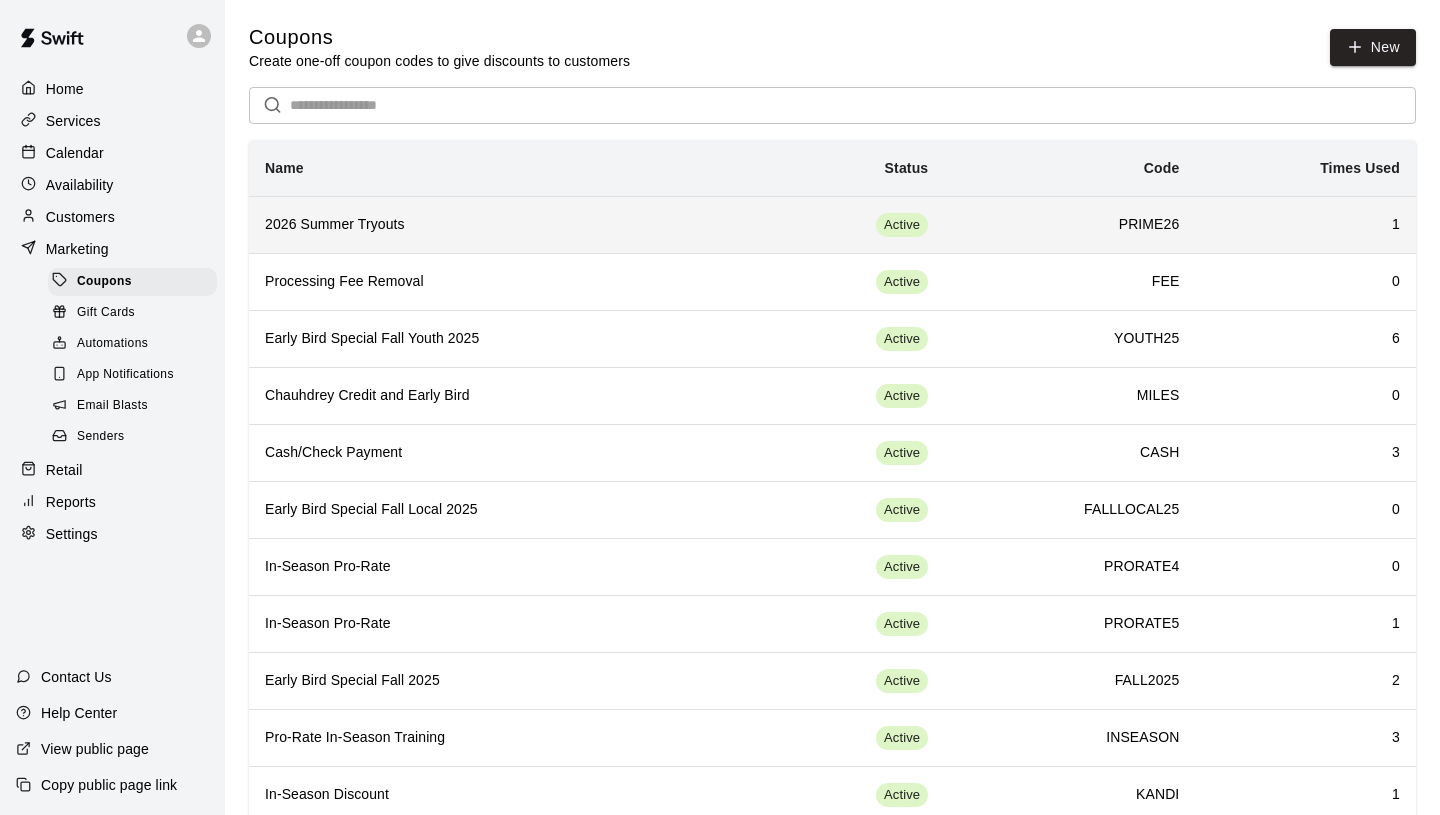 click on "2026 Summer Tryouts" at bounding box center (492, 225) 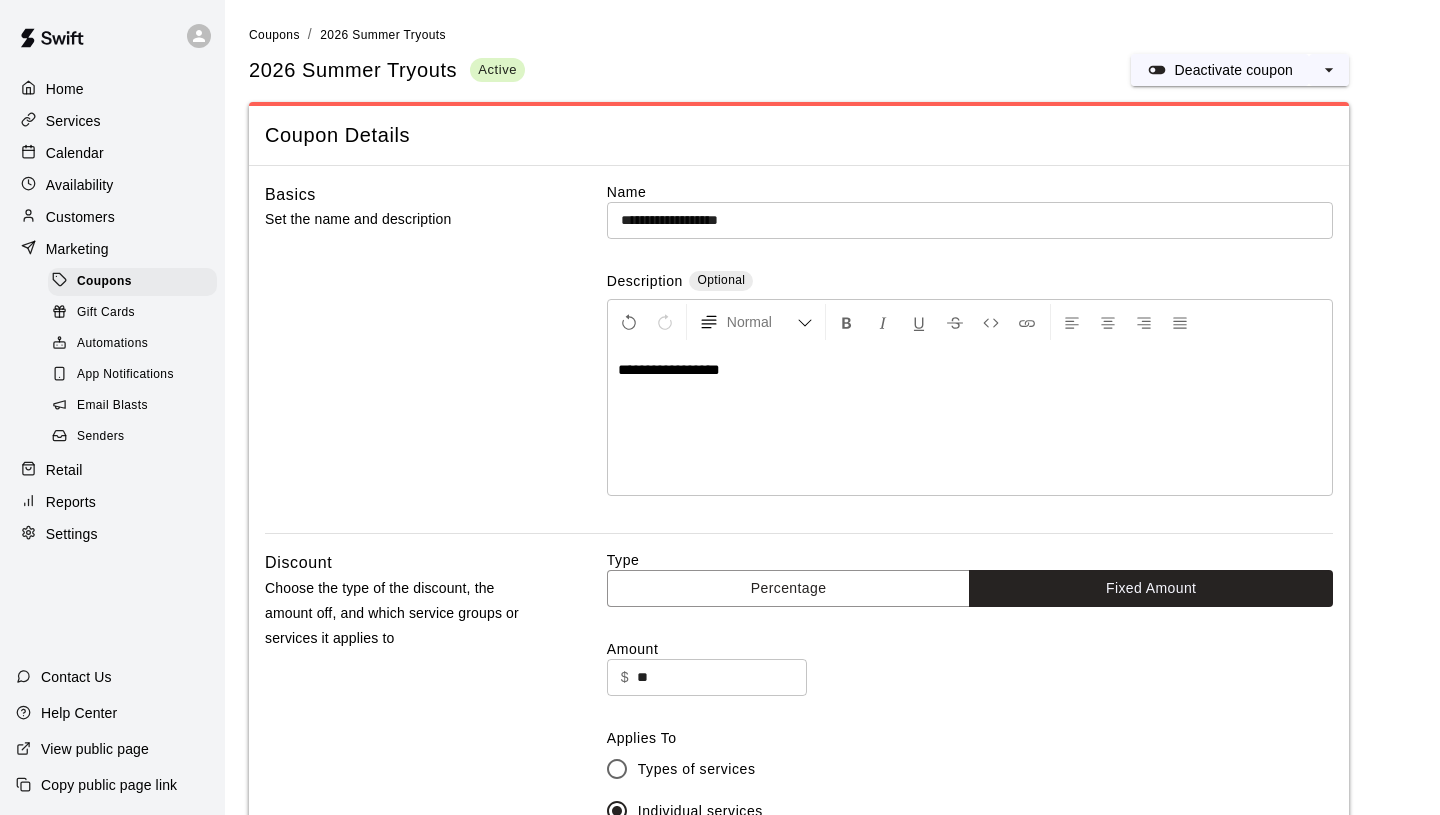 type on "**********" 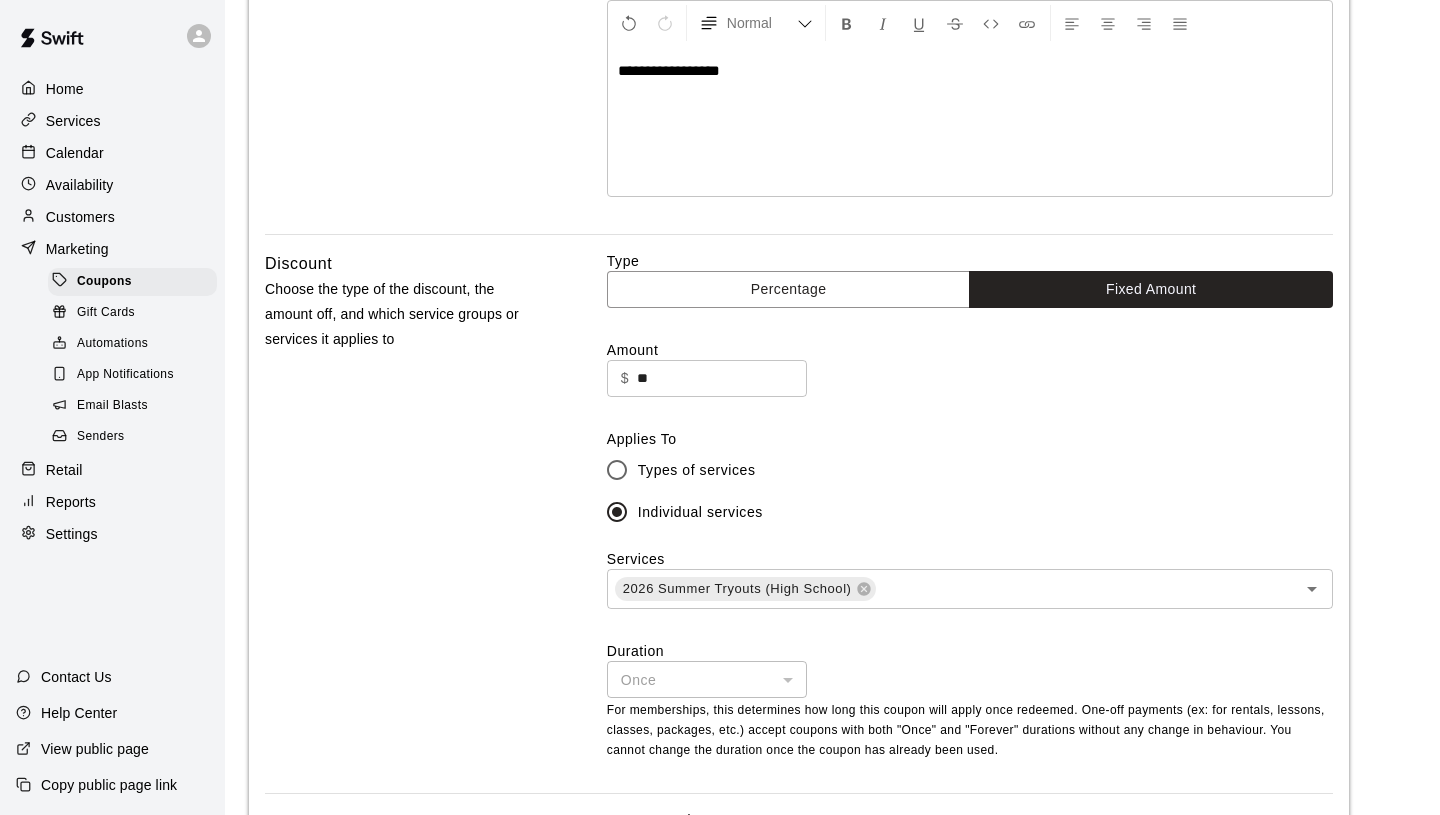 scroll, scrollTop: 256, scrollLeft: 0, axis: vertical 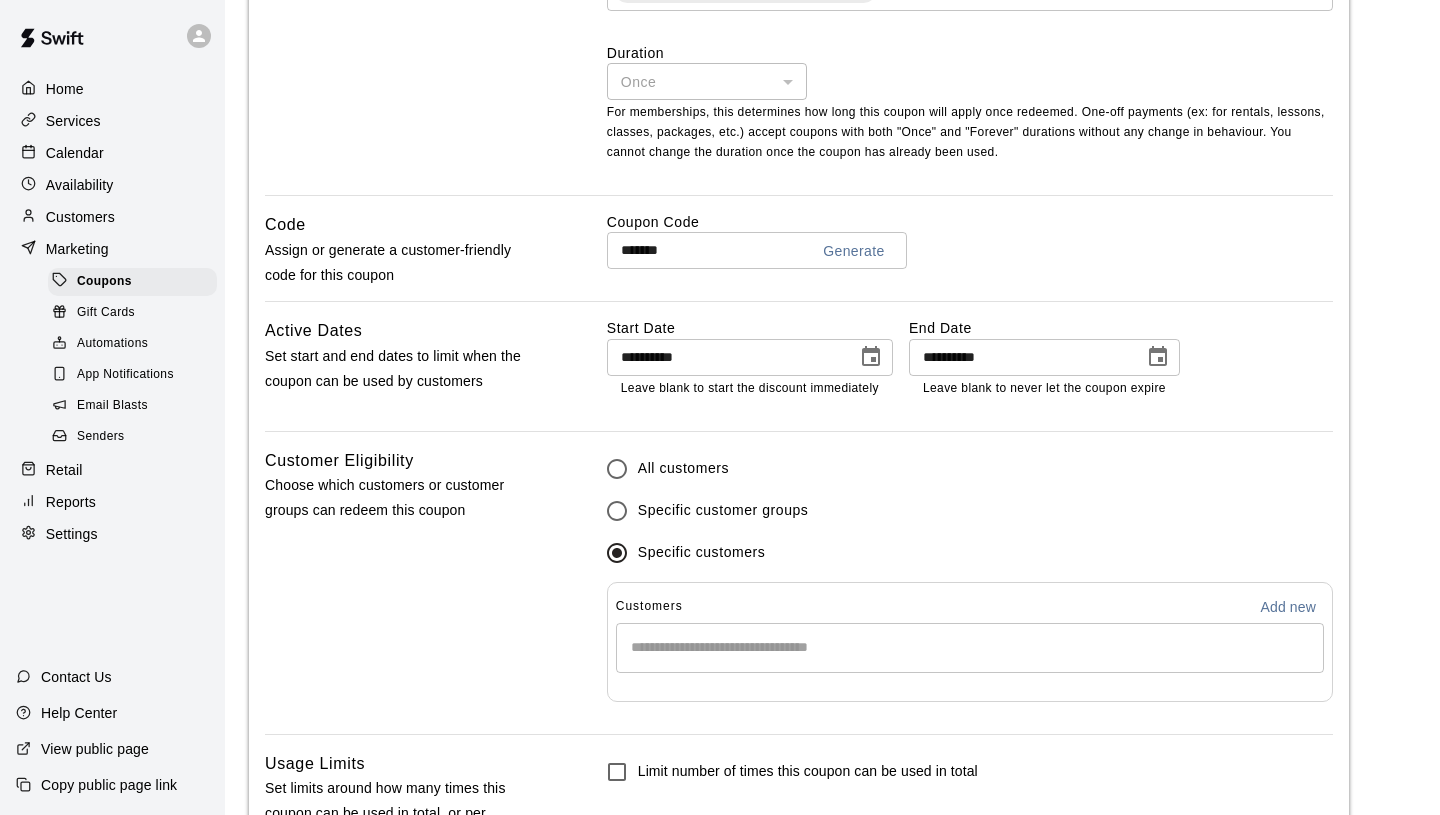 click at bounding box center [970, 648] 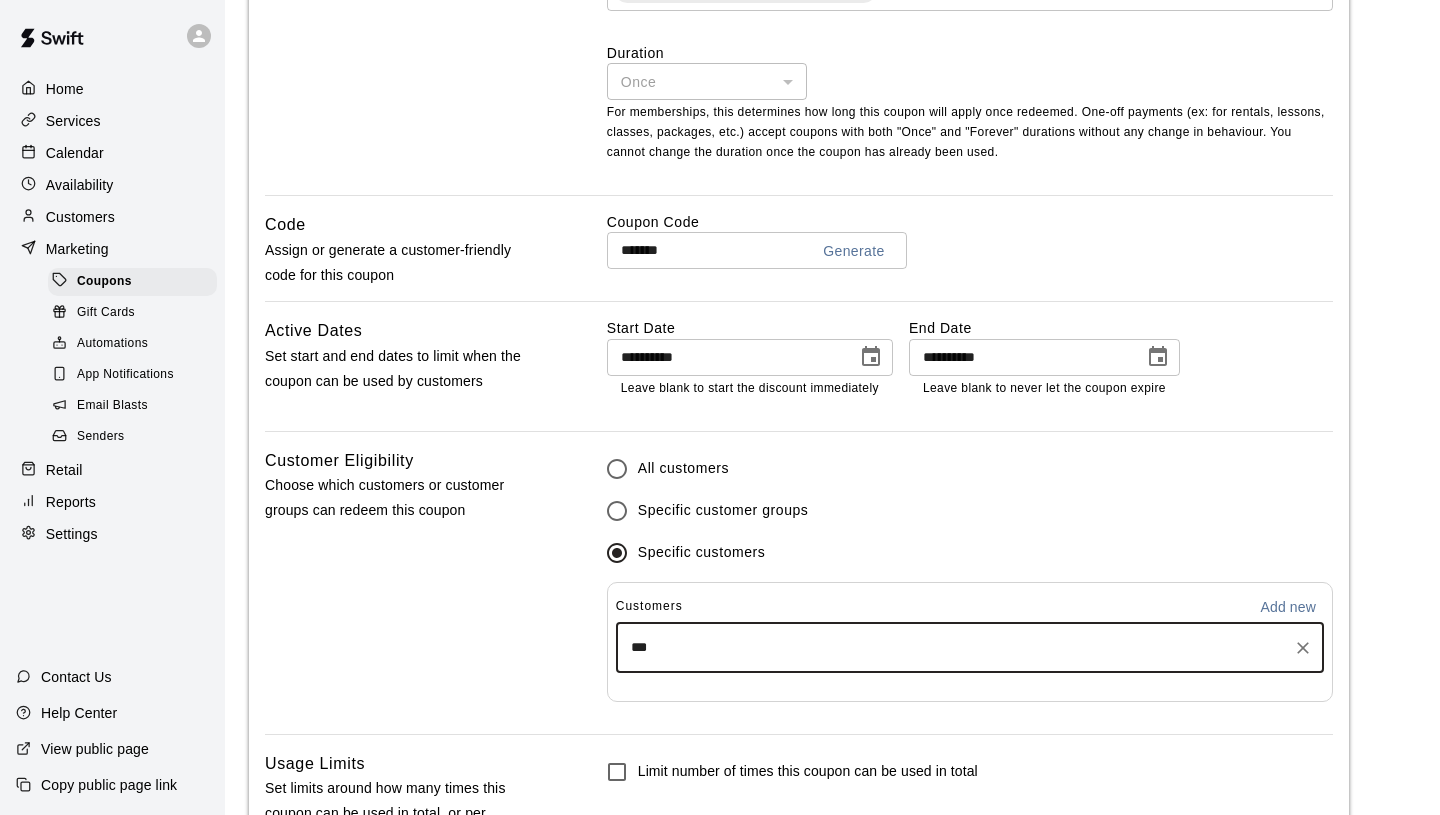 type on "****" 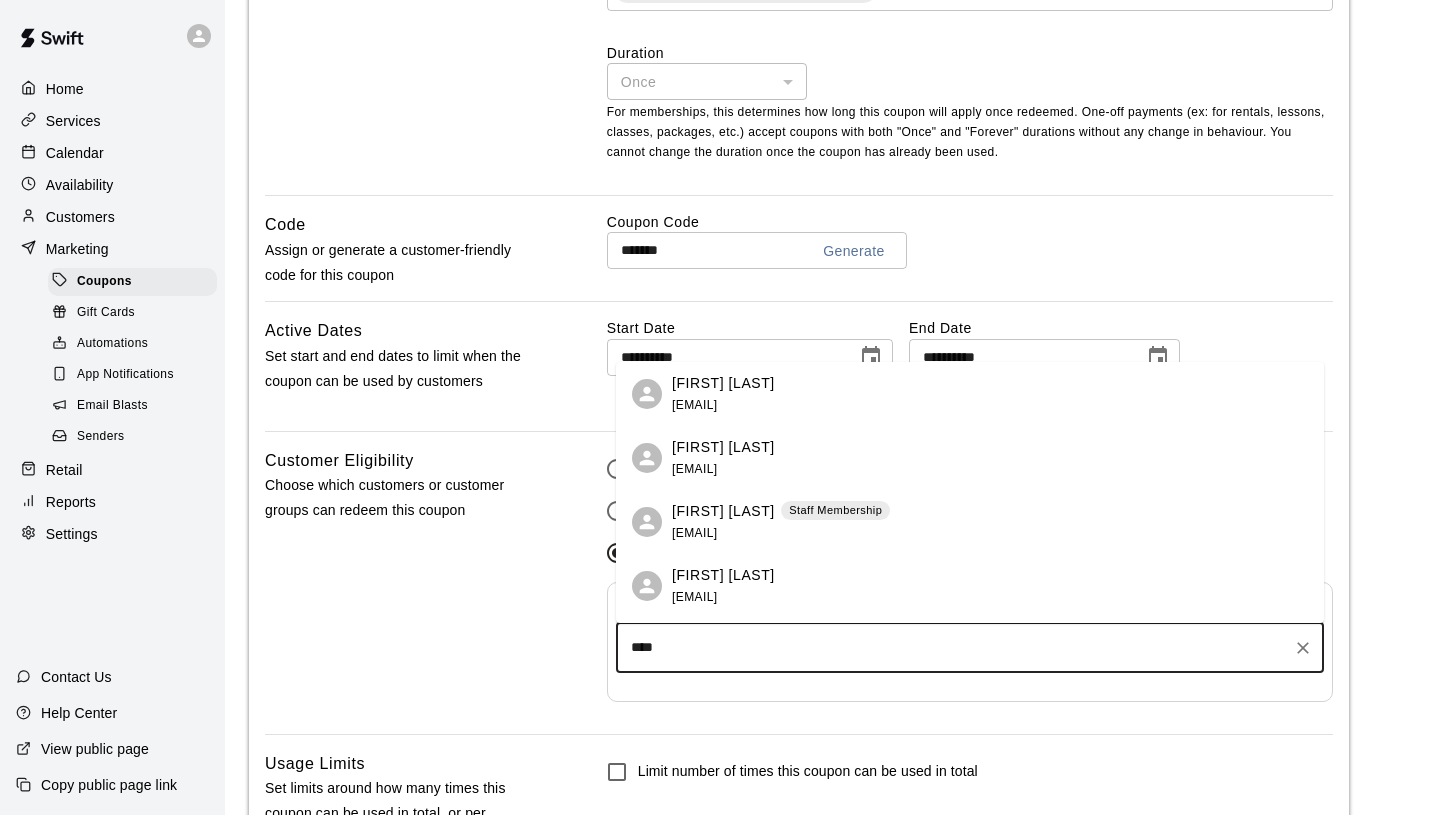 click on "[FIRST] [LAST] Staff Membership [EMAIL]" at bounding box center (990, 522) 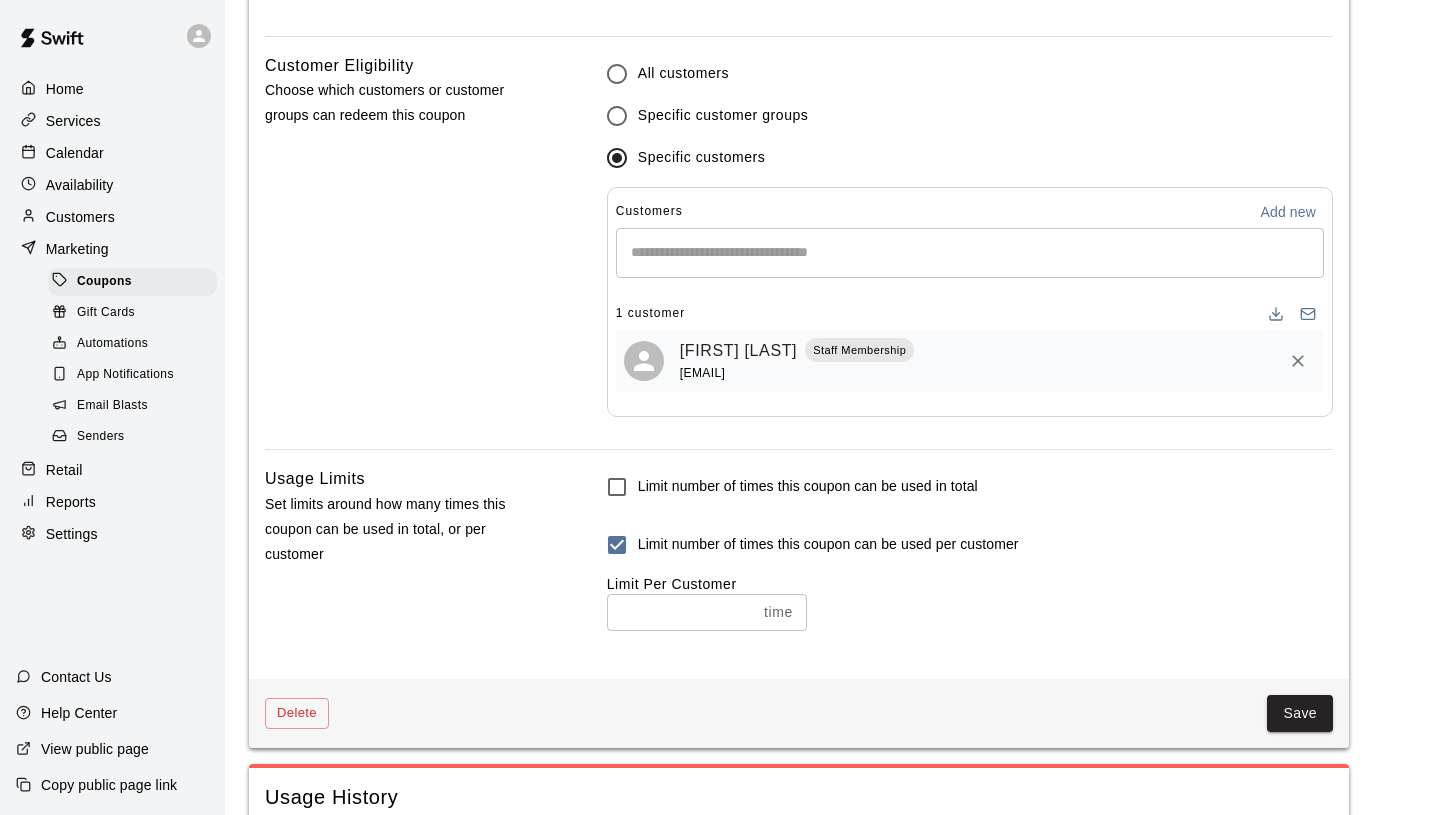 scroll, scrollTop: 1597, scrollLeft: 0, axis: vertical 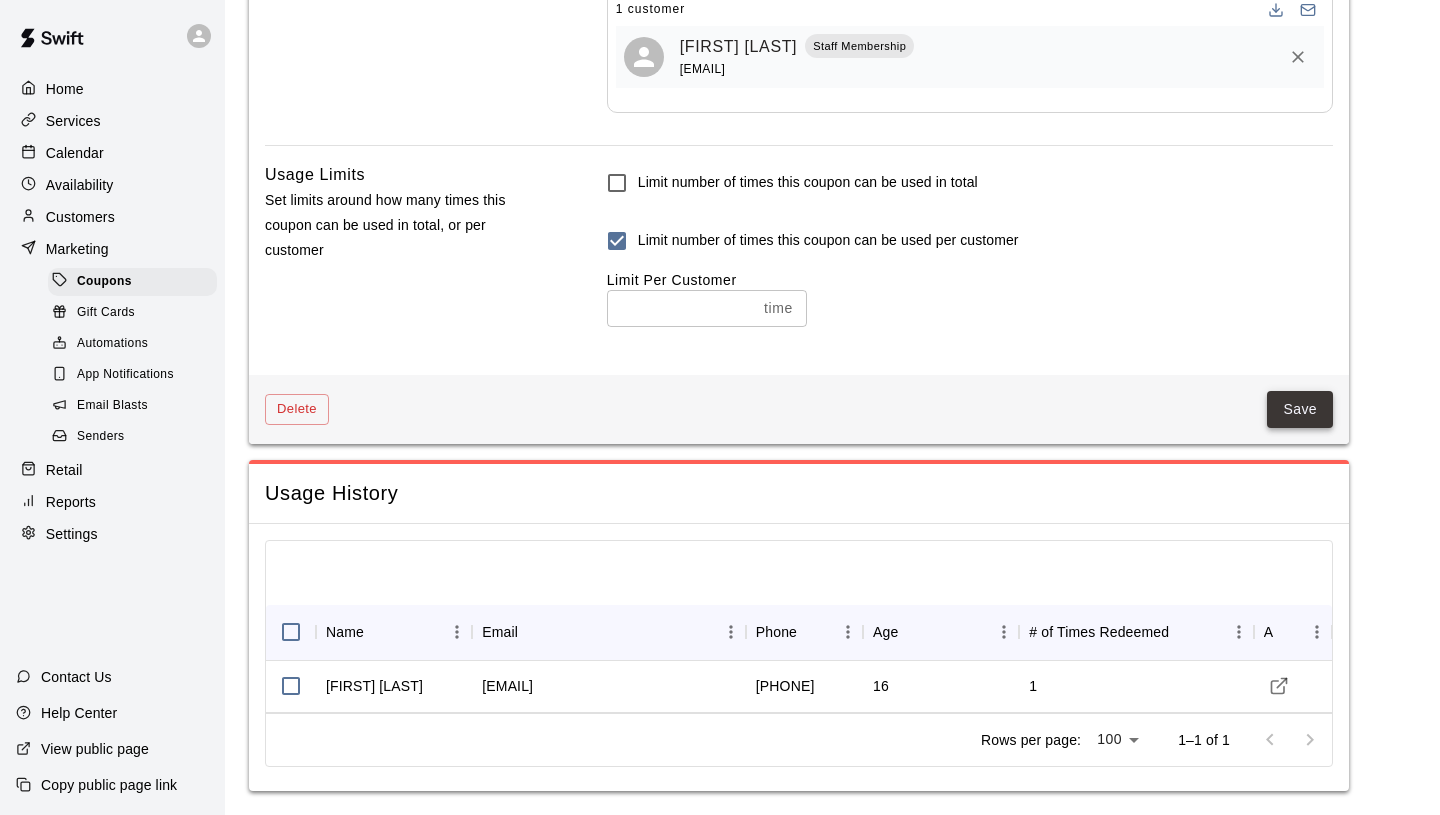 click on "Save" at bounding box center [1300, 409] 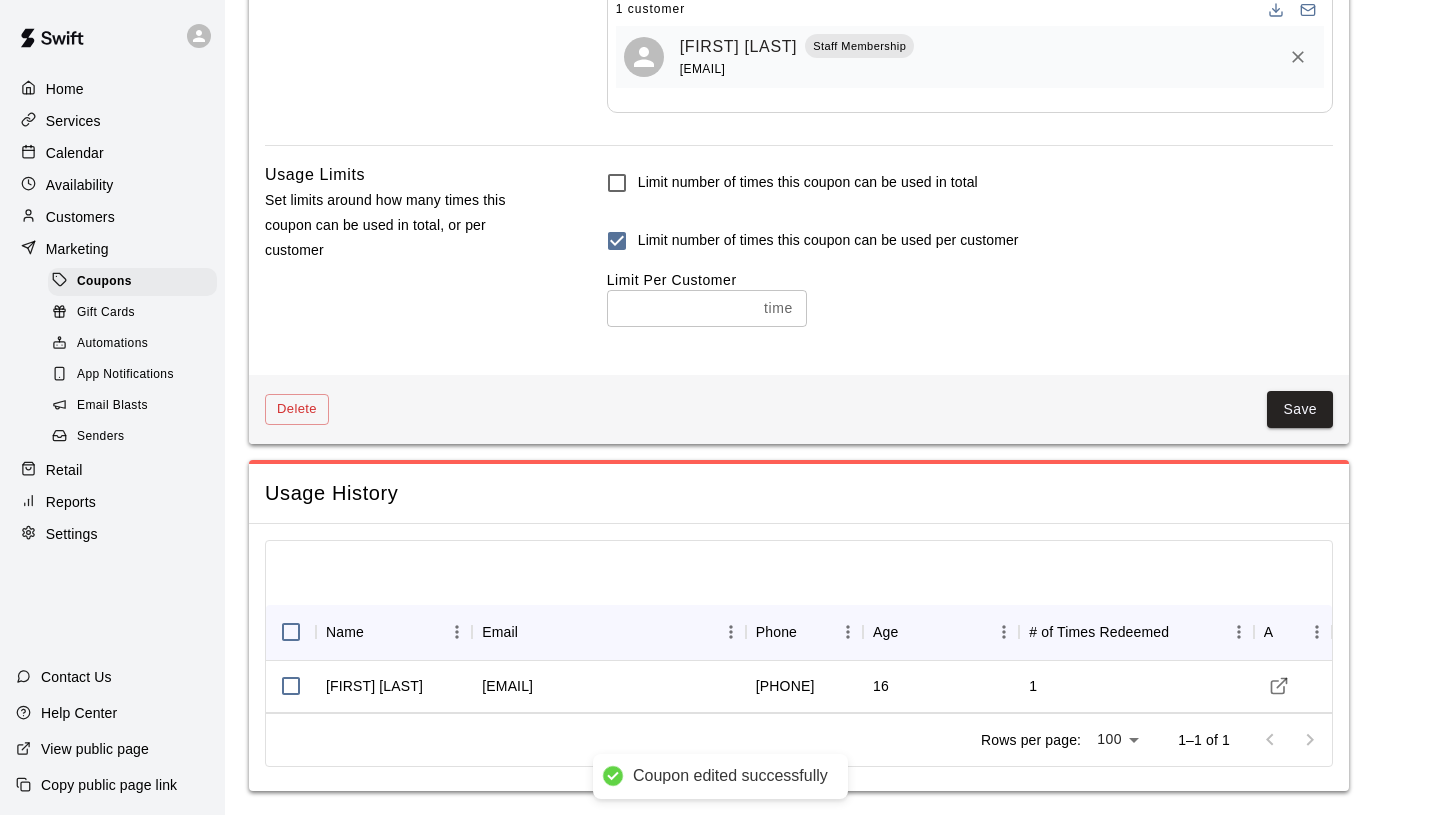 scroll, scrollTop: 0, scrollLeft: 0, axis: both 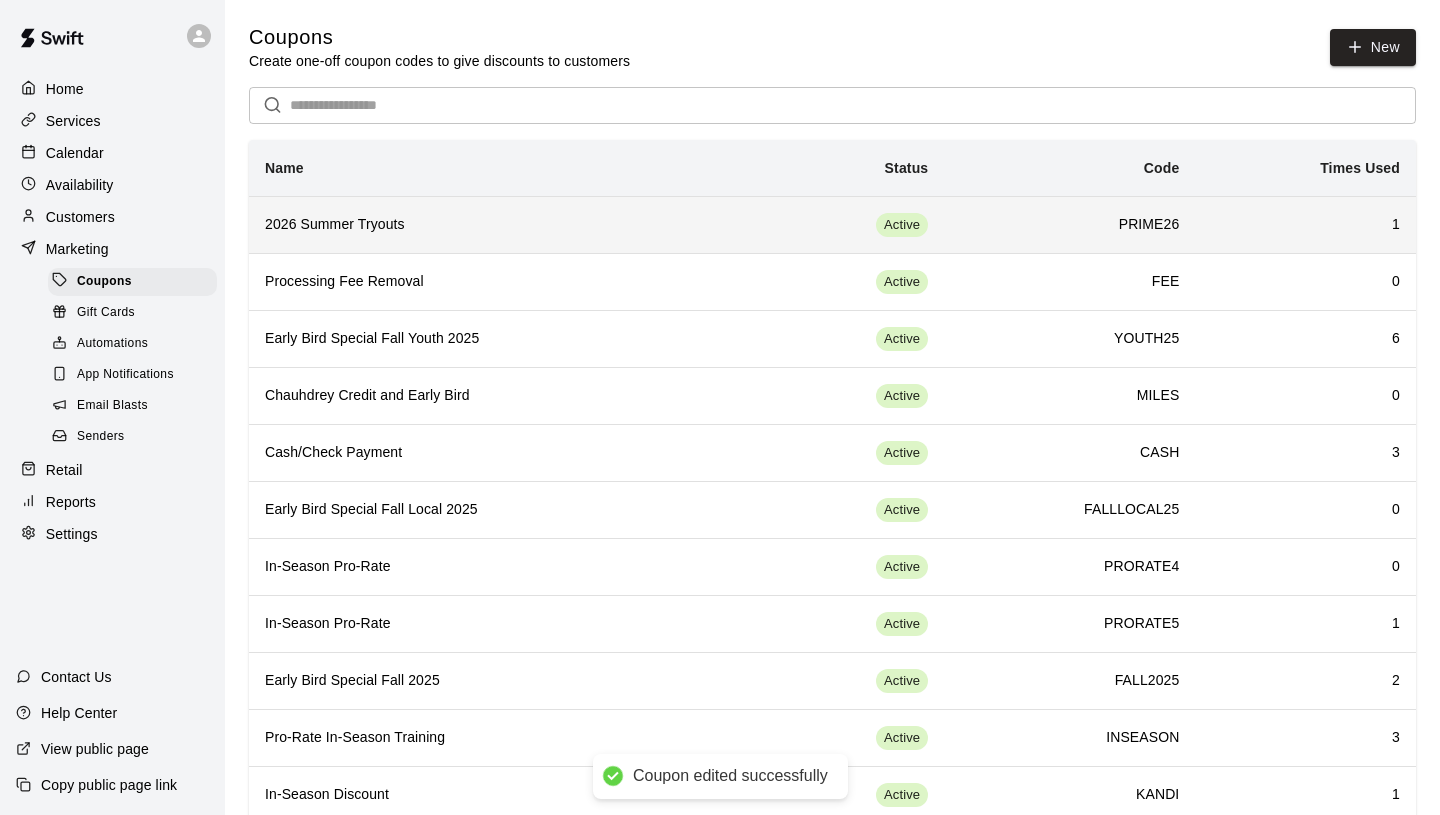 click on "2026 Summer Tryouts" at bounding box center [492, 224] 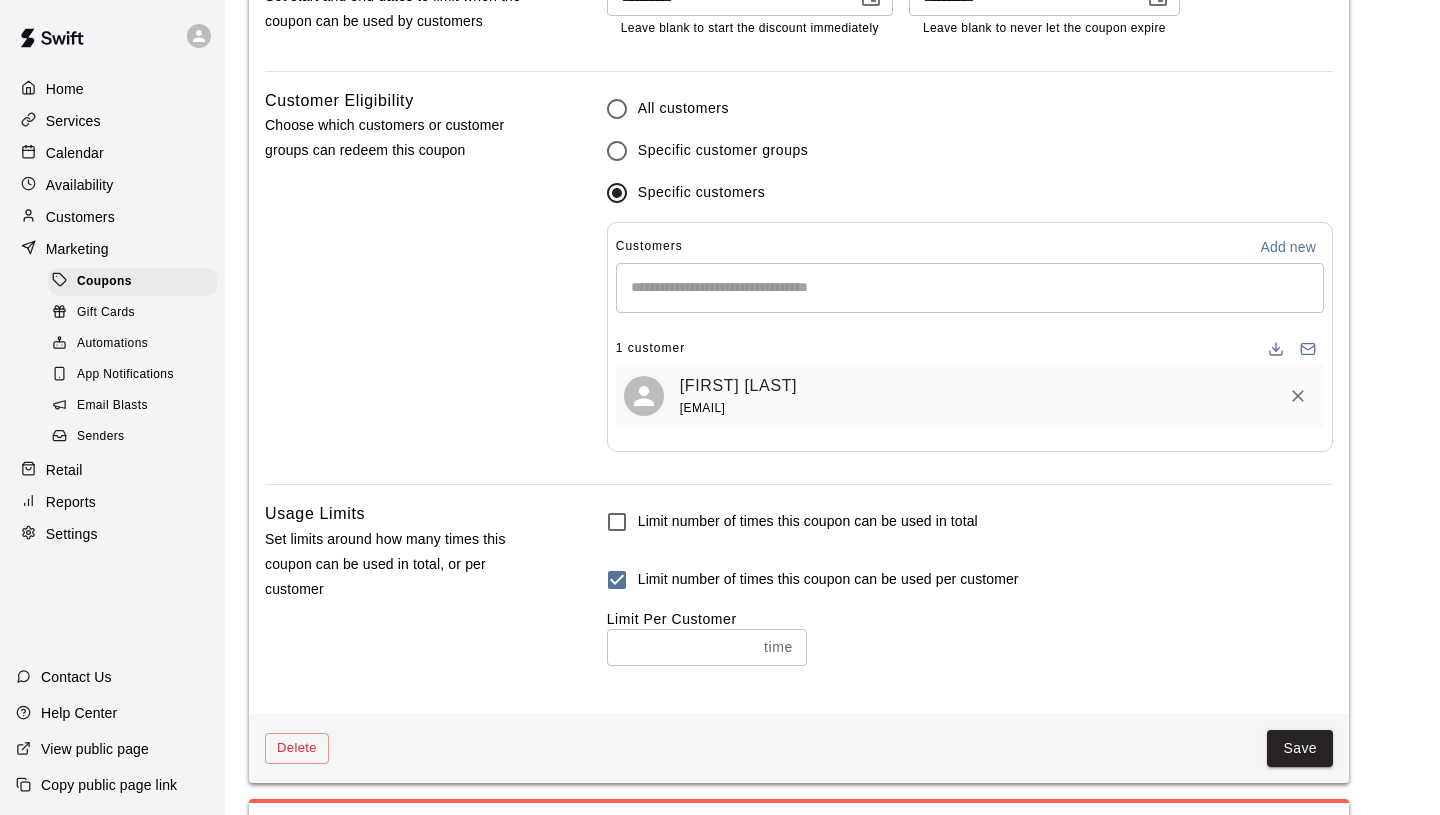 scroll, scrollTop: 1259, scrollLeft: 0, axis: vertical 